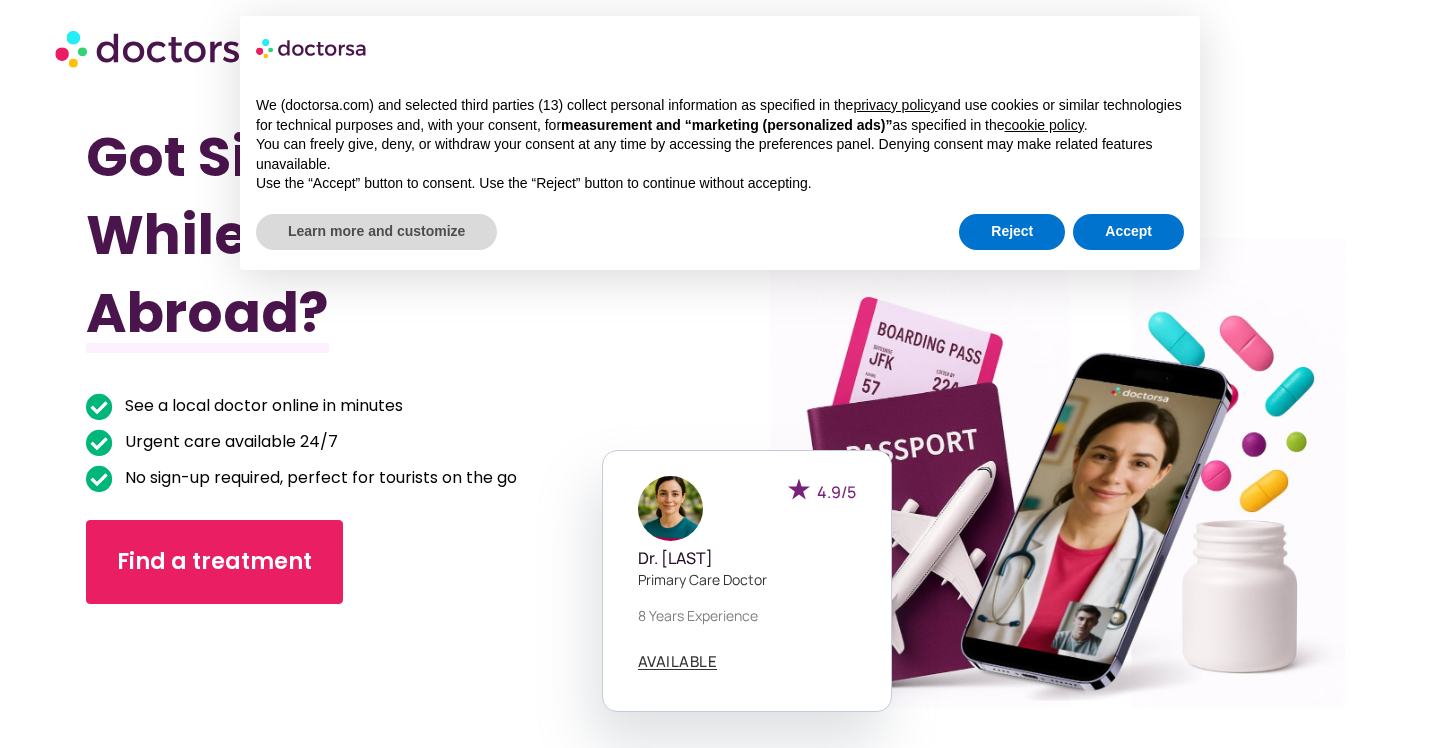 scroll, scrollTop: 0, scrollLeft: 0, axis: both 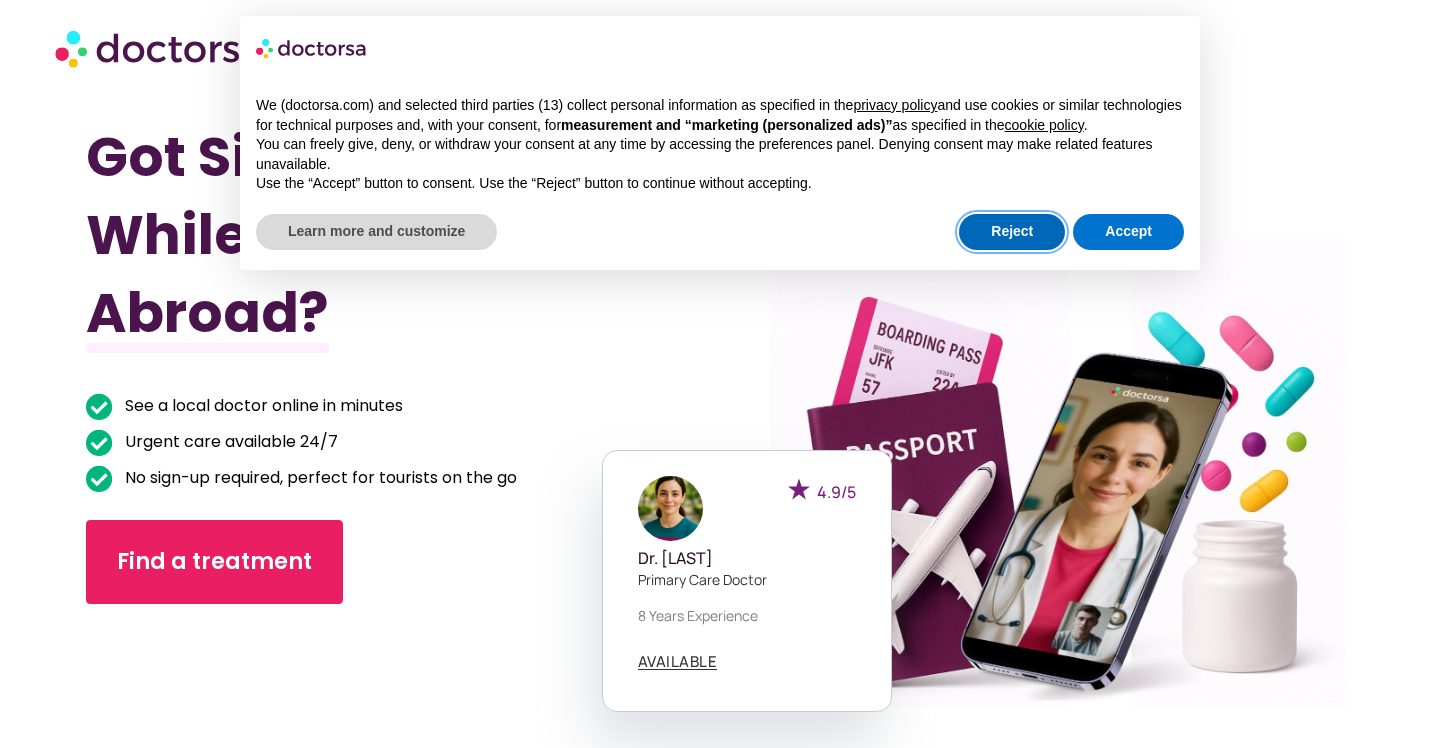 click on "Reject" at bounding box center [1012, 232] 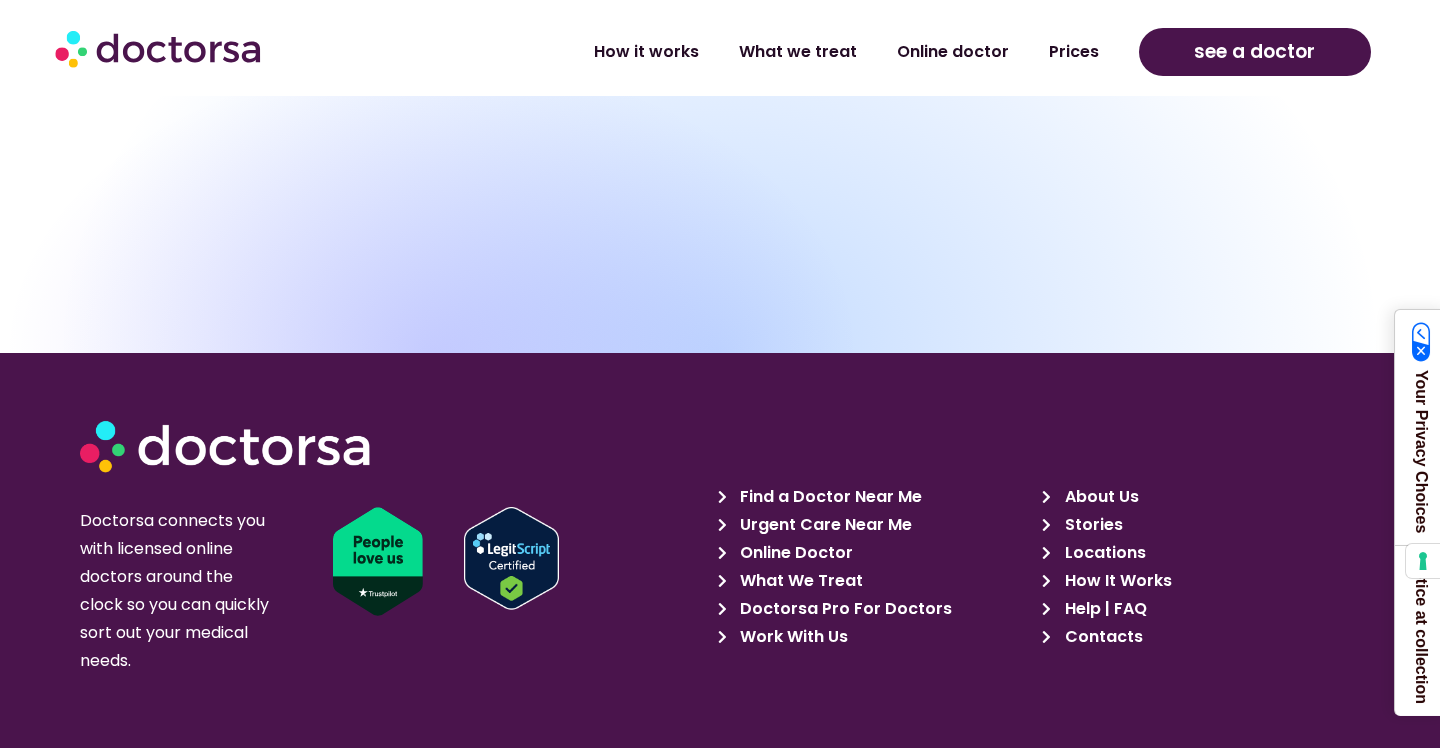 scroll, scrollTop: 6664, scrollLeft: 0, axis: vertical 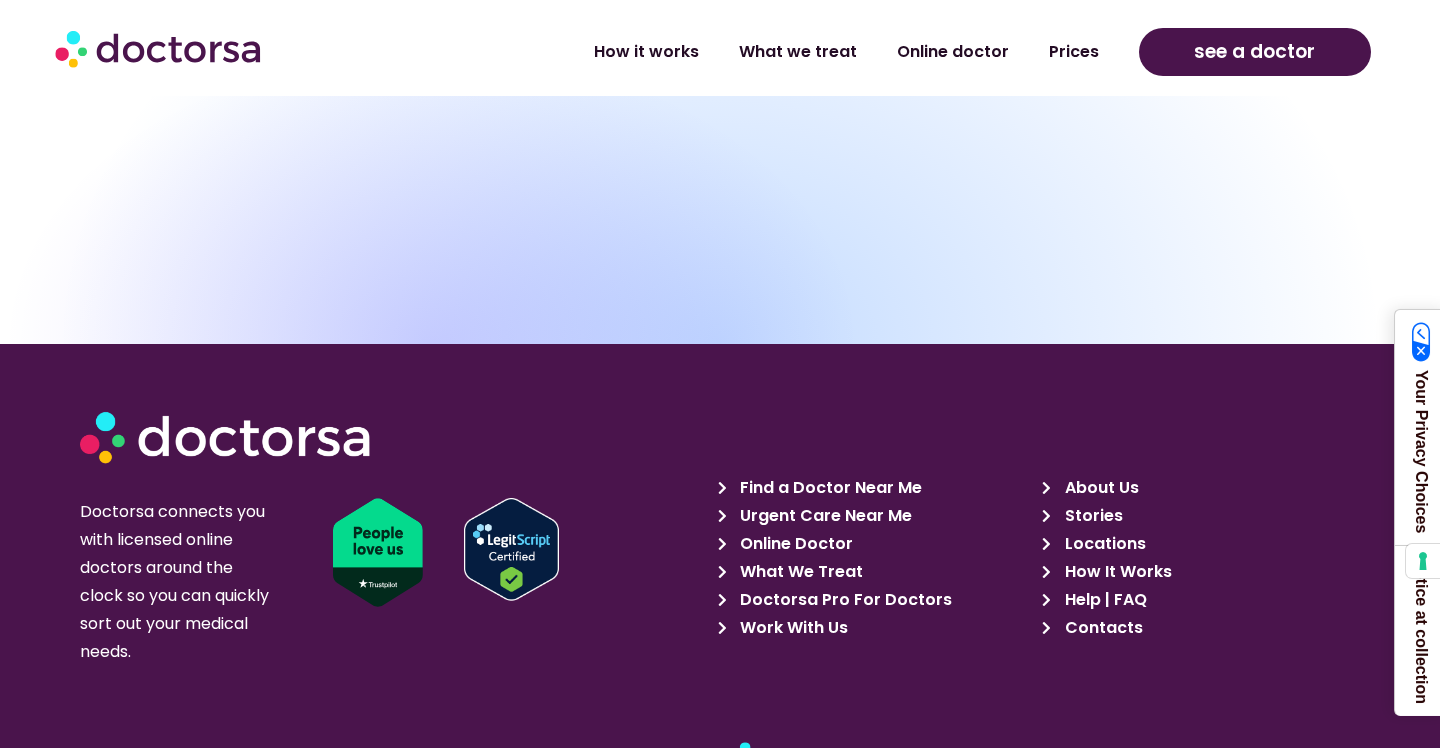 click on "Find a Doctor Near Me" at bounding box center (828, 488) 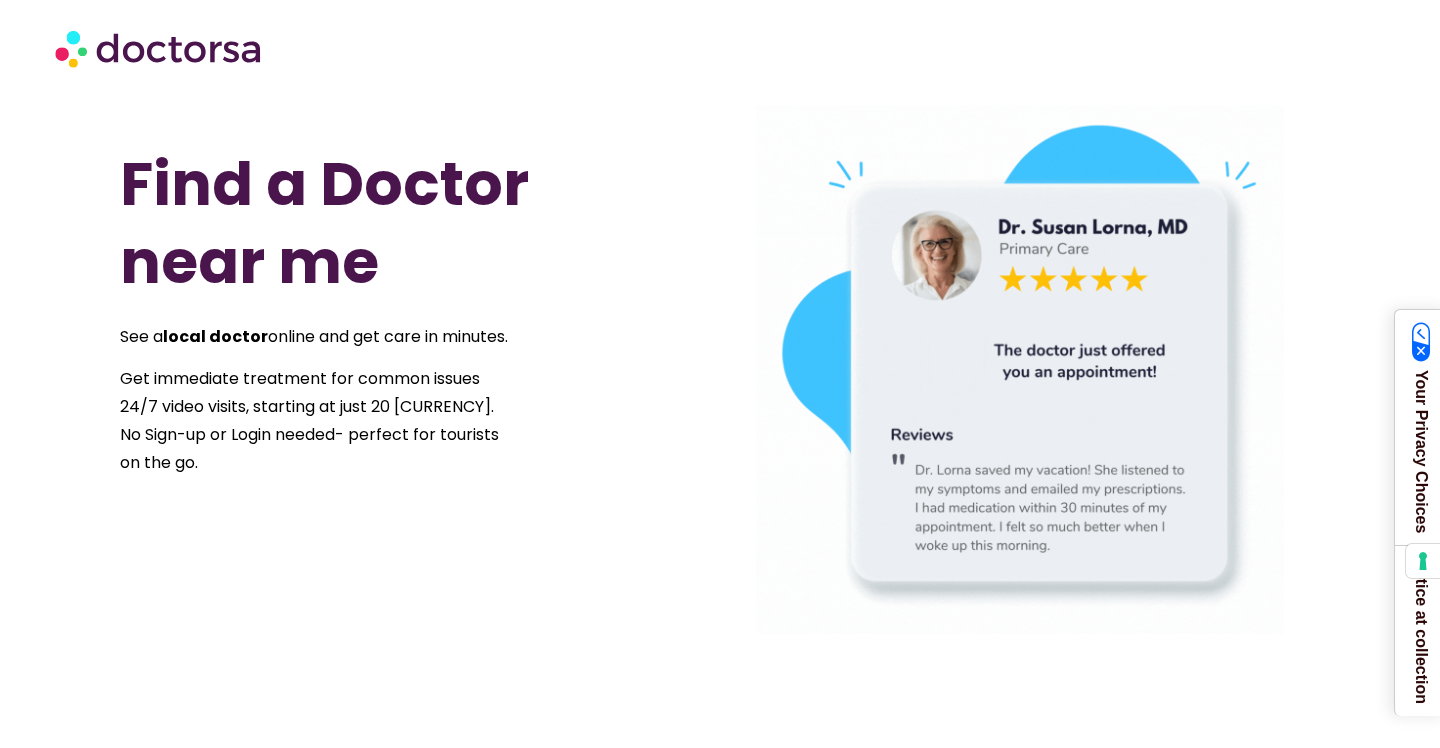 scroll, scrollTop: 0, scrollLeft: 0, axis: both 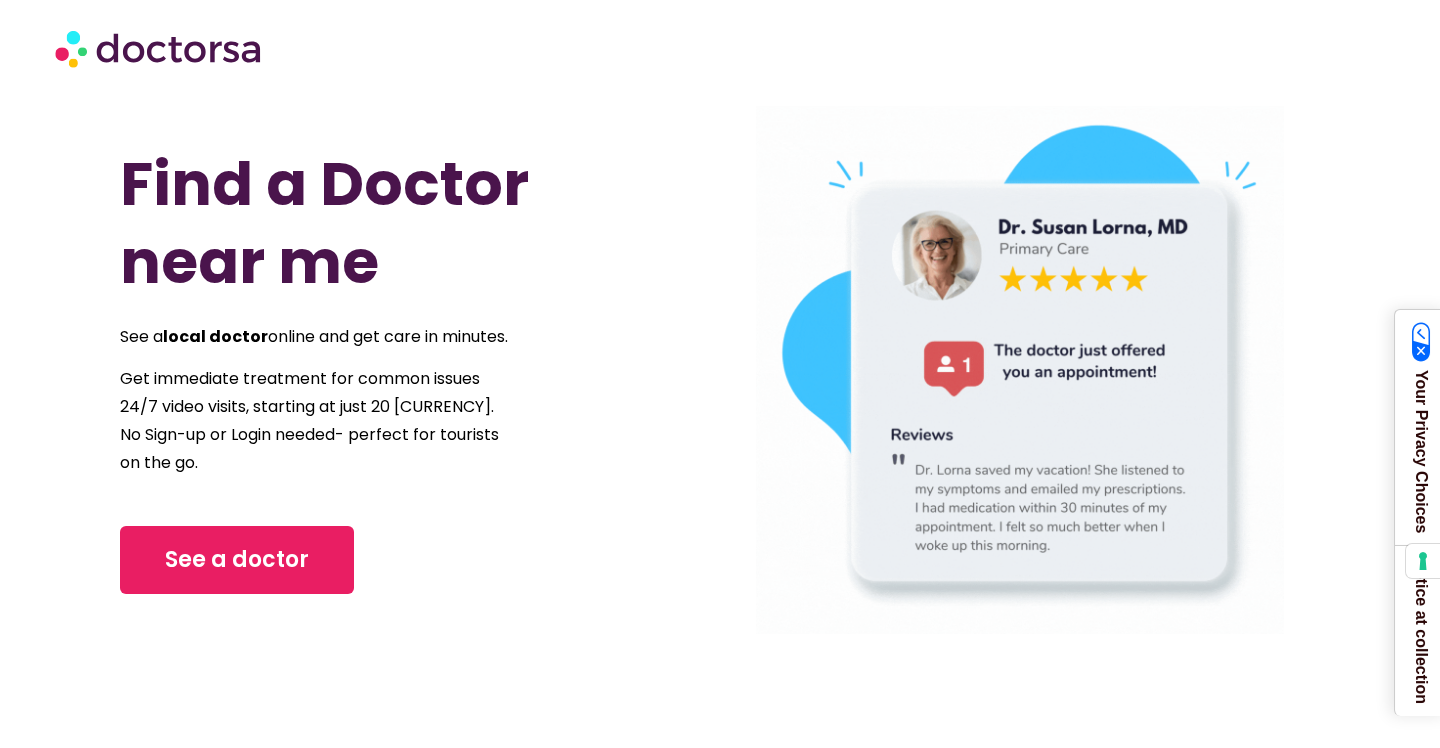 click at bounding box center [1020, 370] 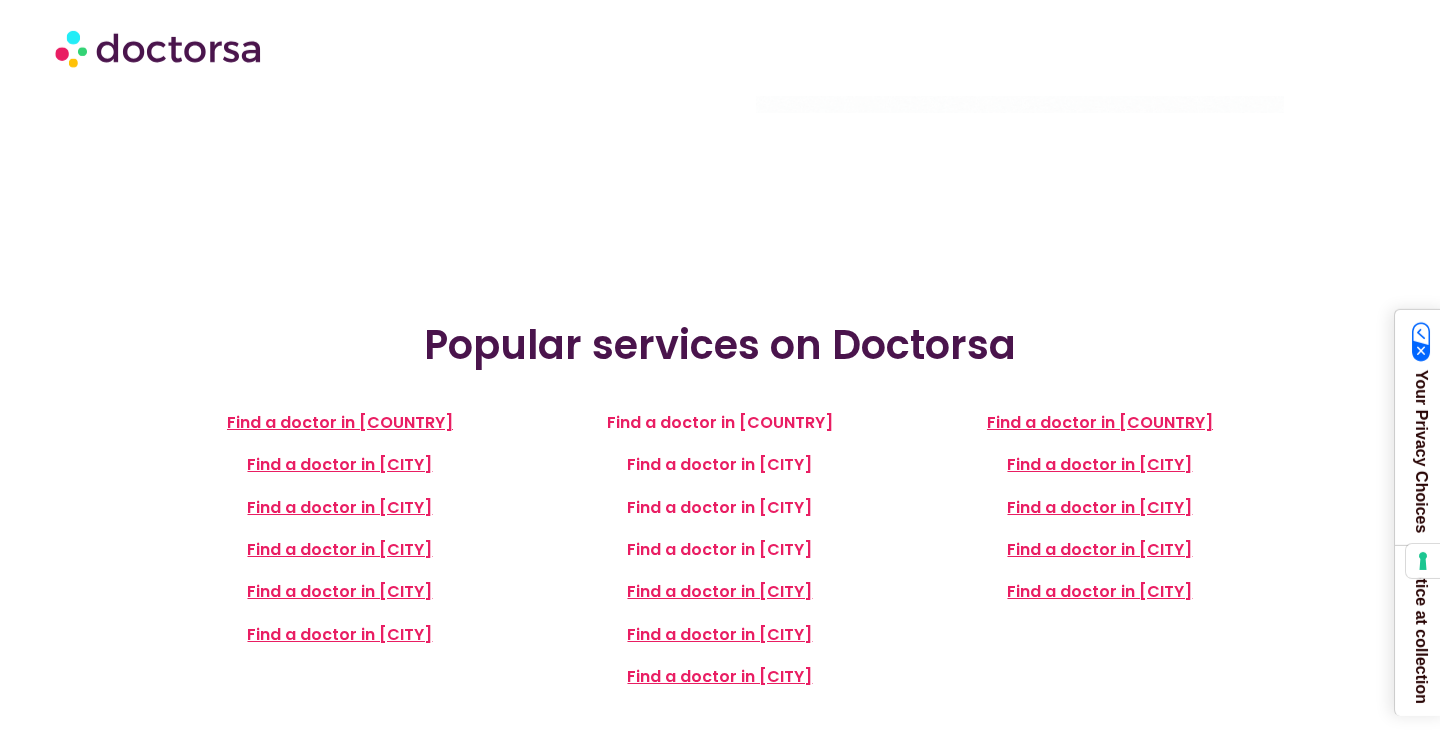 scroll, scrollTop: 0, scrollLeft: 0, axis: both 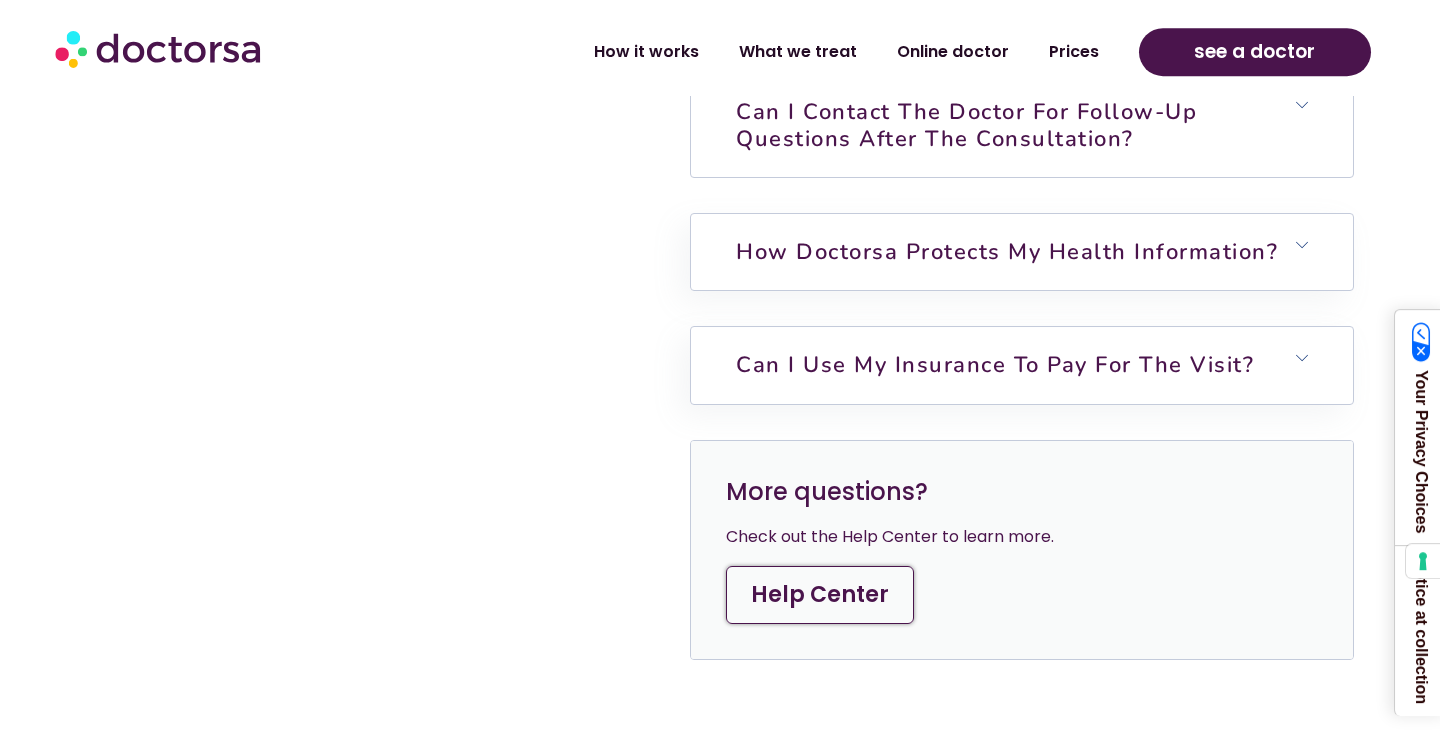 click on "Can I contact the doctor for follow-up questions after the consultation?" at bounding box center (966, 125) 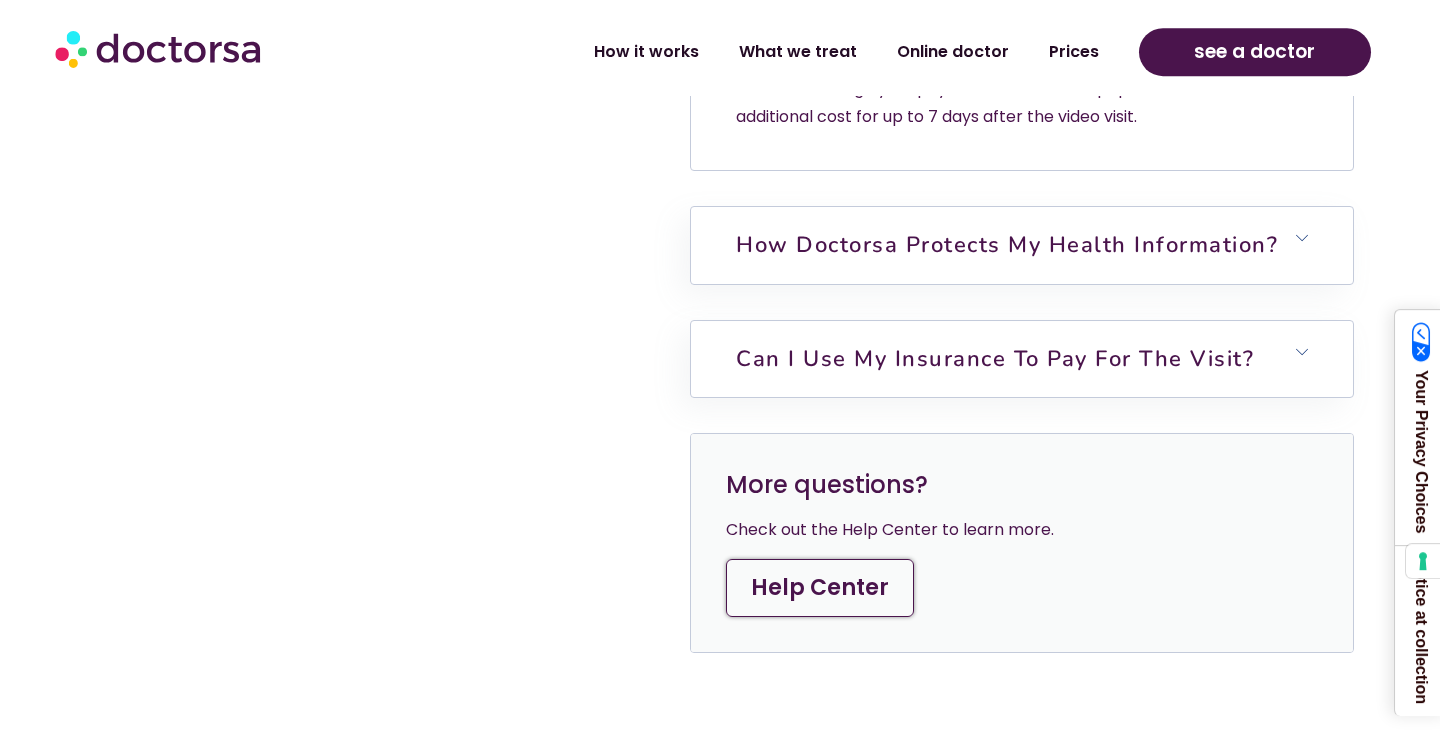 scroll, scrollTop: 5695, scrollLeft: 0, axis: vertical 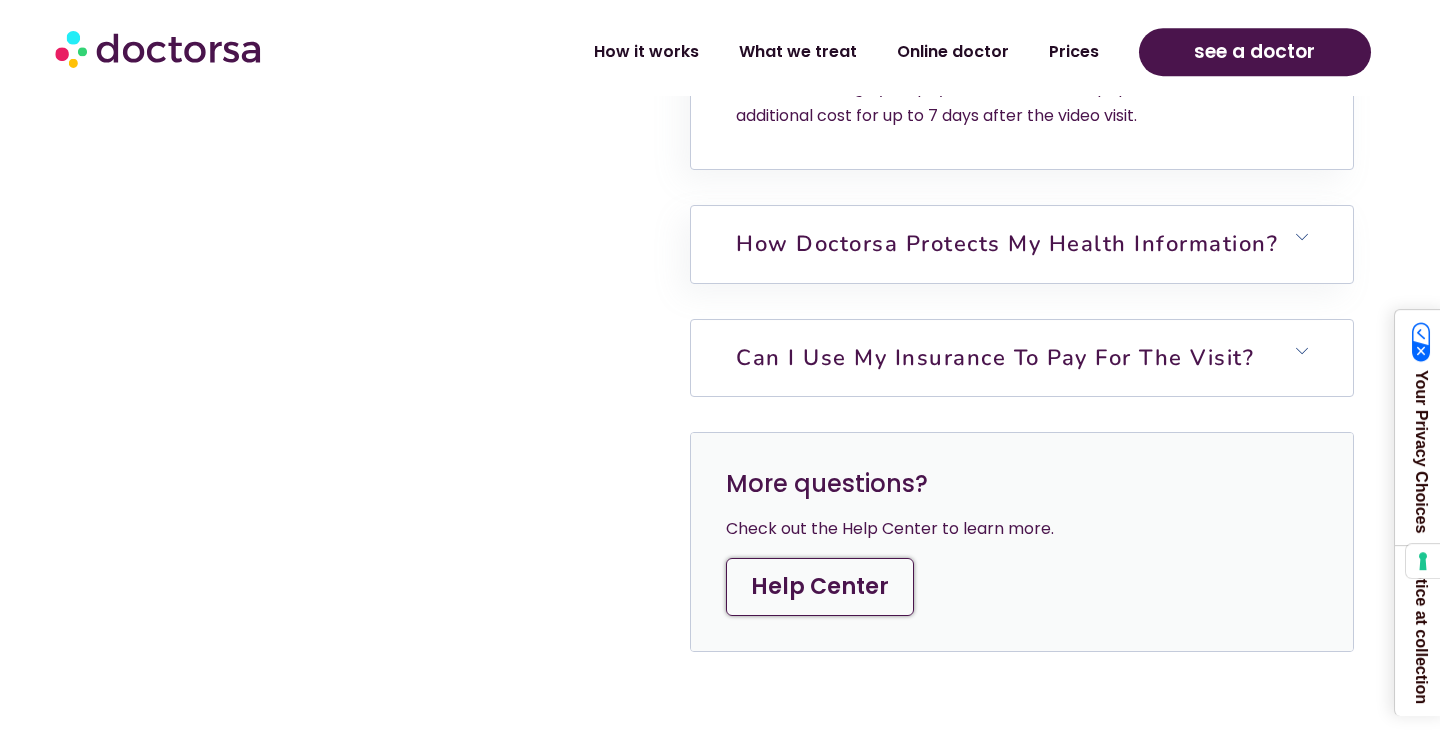 click on "Can I use my insurance to pay for the visit?" at bounding box center [995, 358] 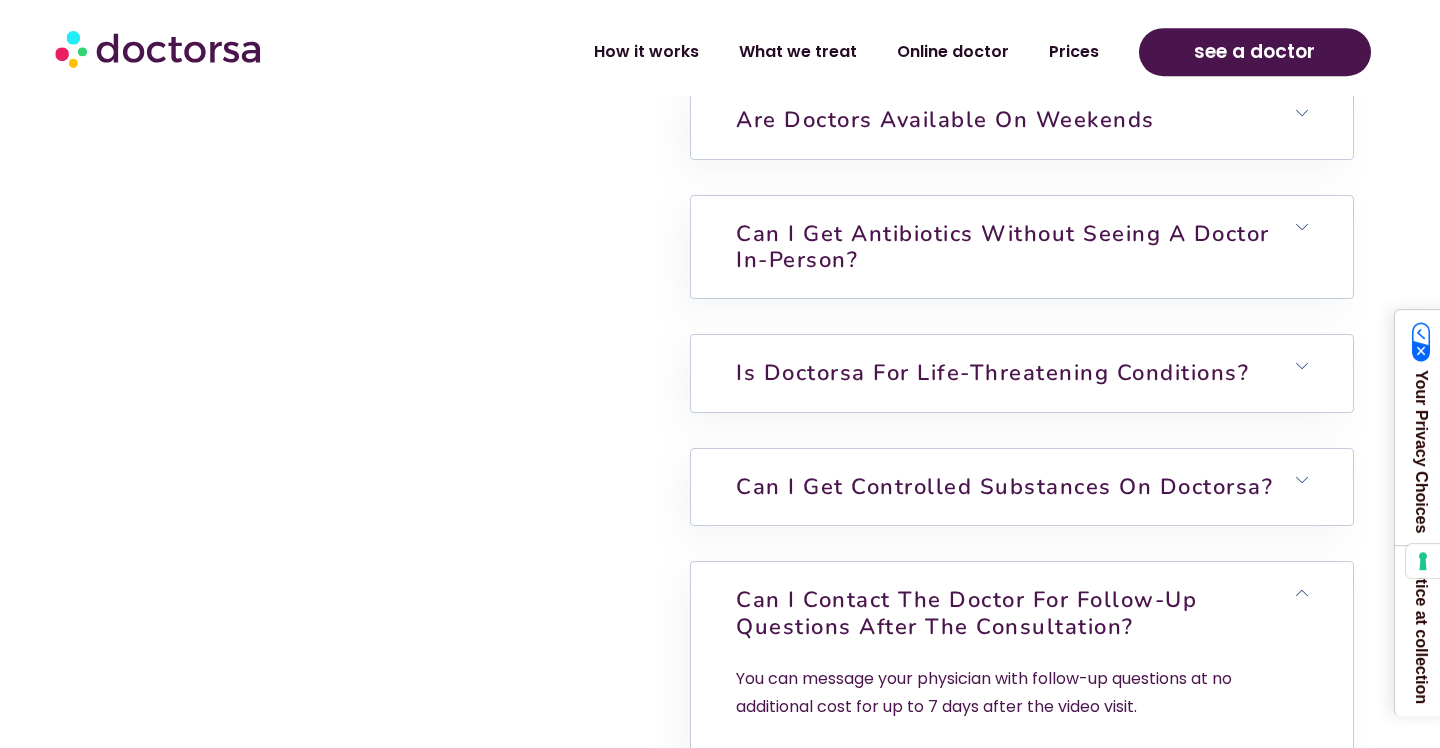 scroll, scrollTop: 4824, scrollLeft: 0, axis: vertical 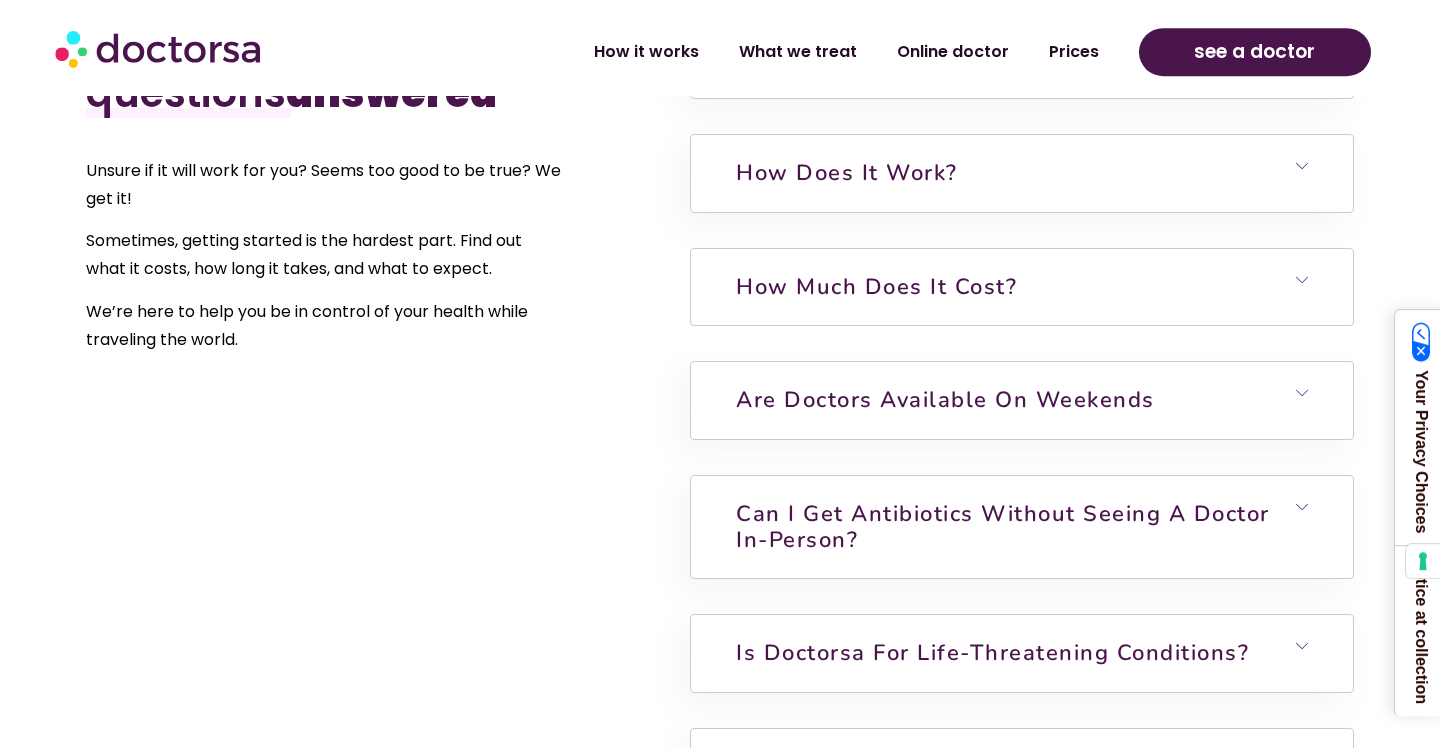 click on "How much does it cost?" at bounding box center [876, 287] 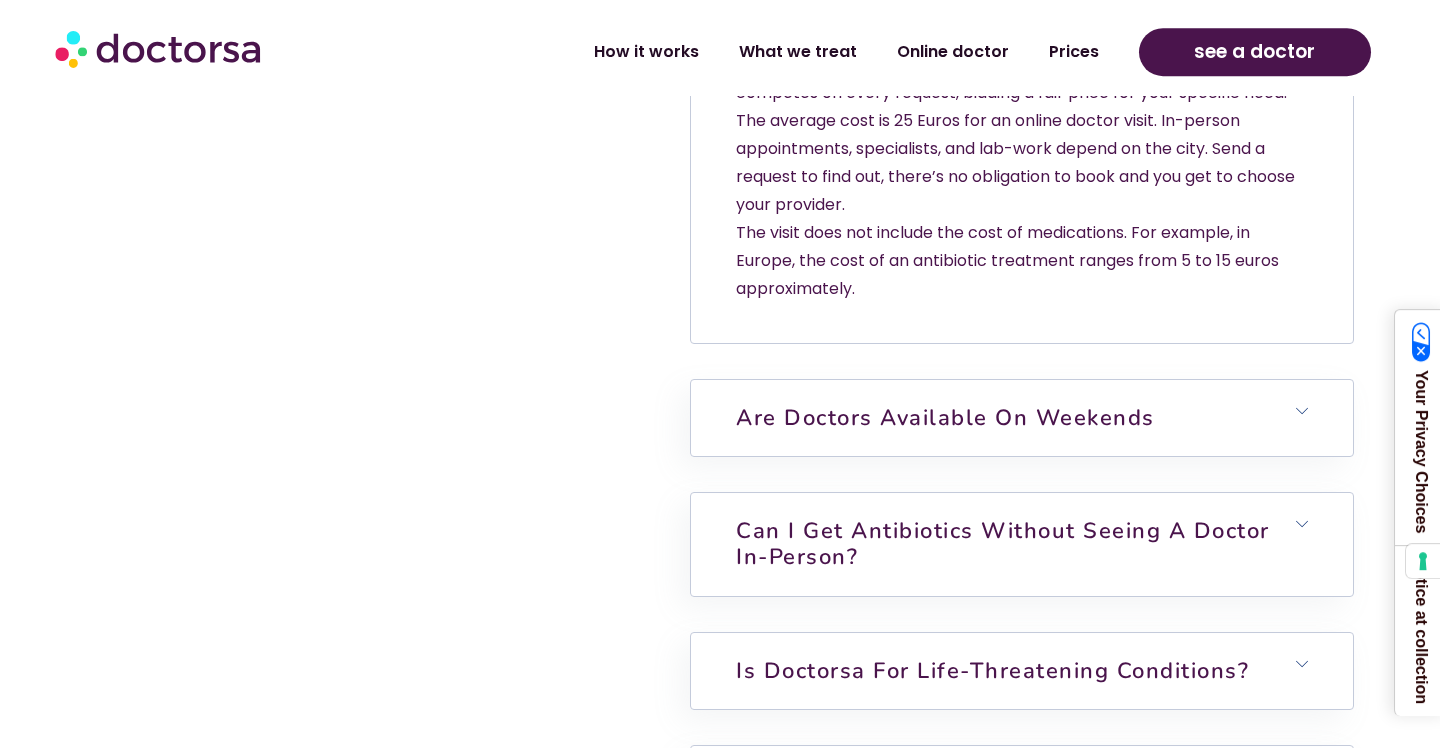 scroll, scrollTop: 5101, scrollLeft: 0, axis: vertical 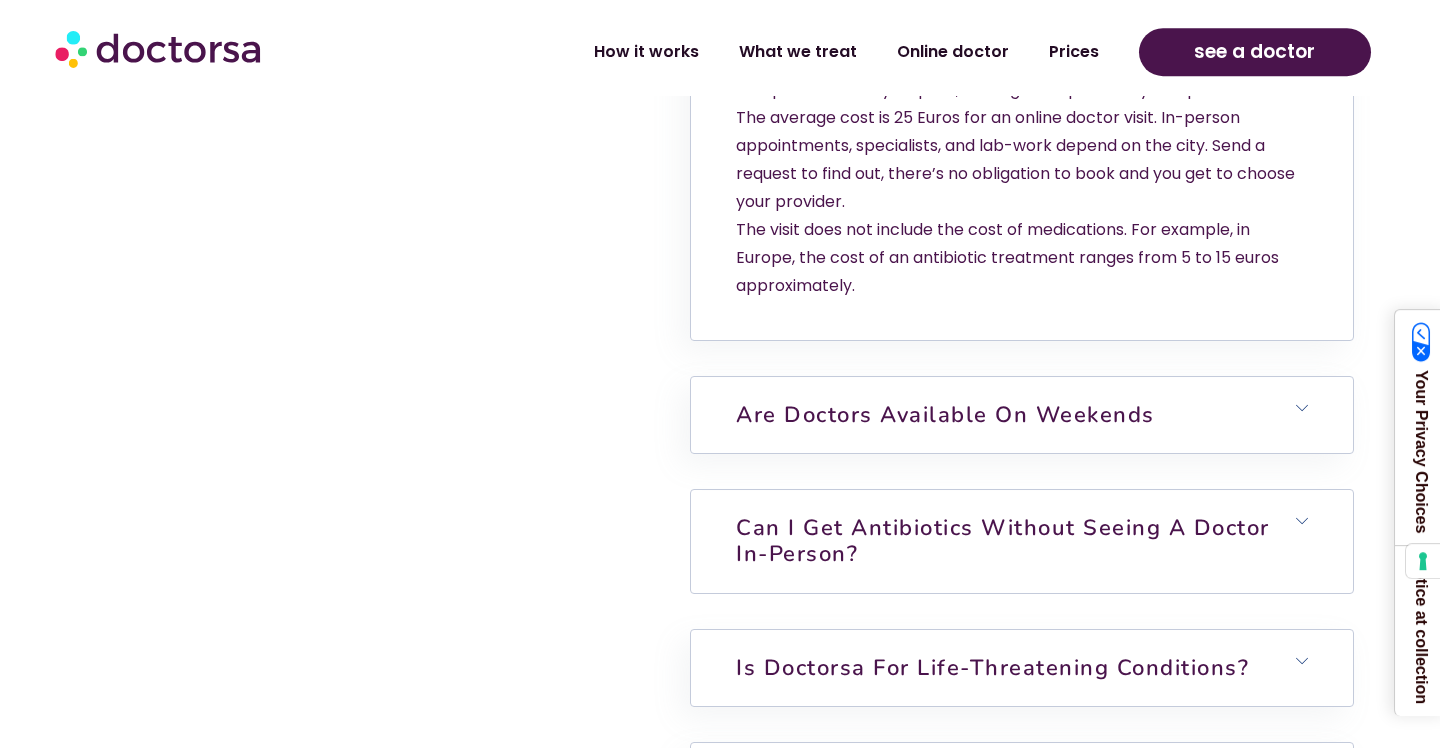 click on "Can I get antibiotics without seeing a doctor in-person?" at bounding box center [1003, 541] 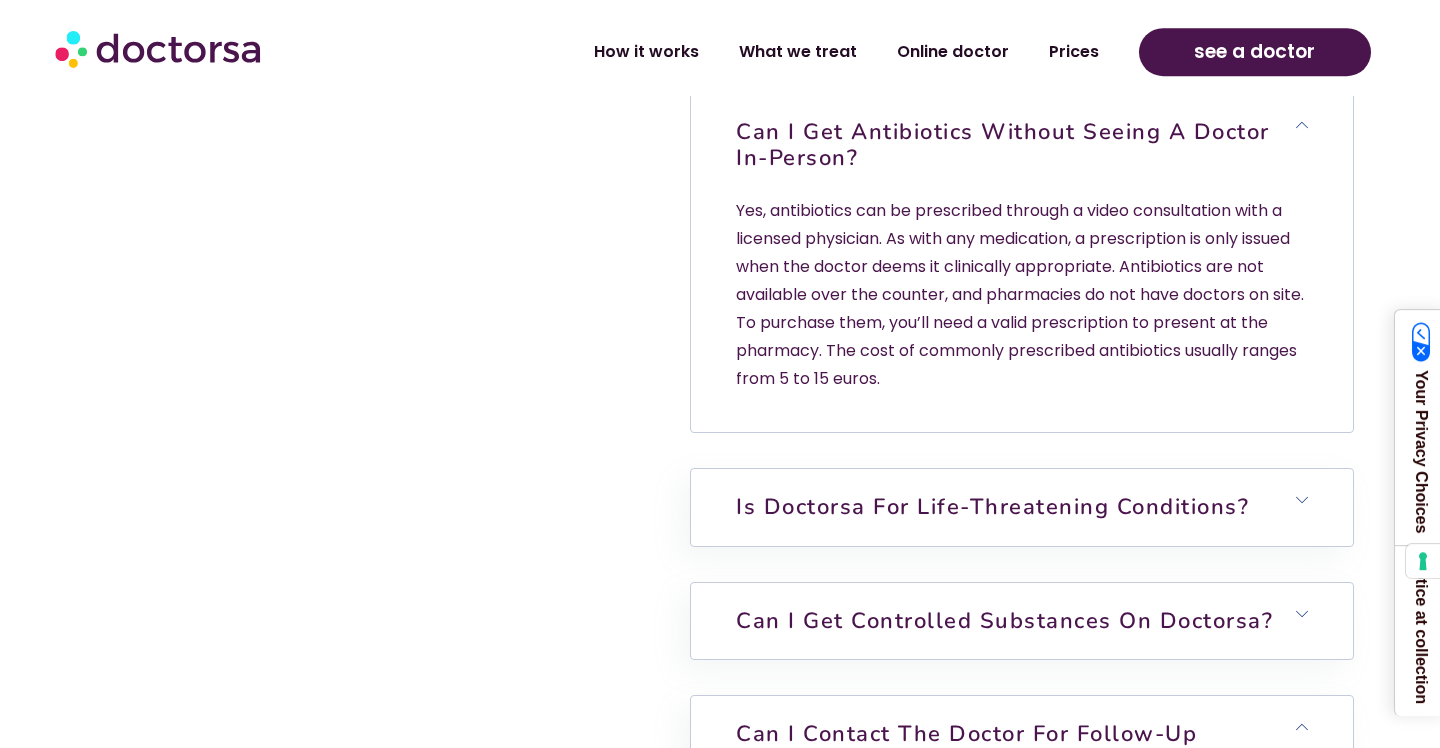 scroll, scrollTop: 5498, scrollLeft: 0, axis: vertical 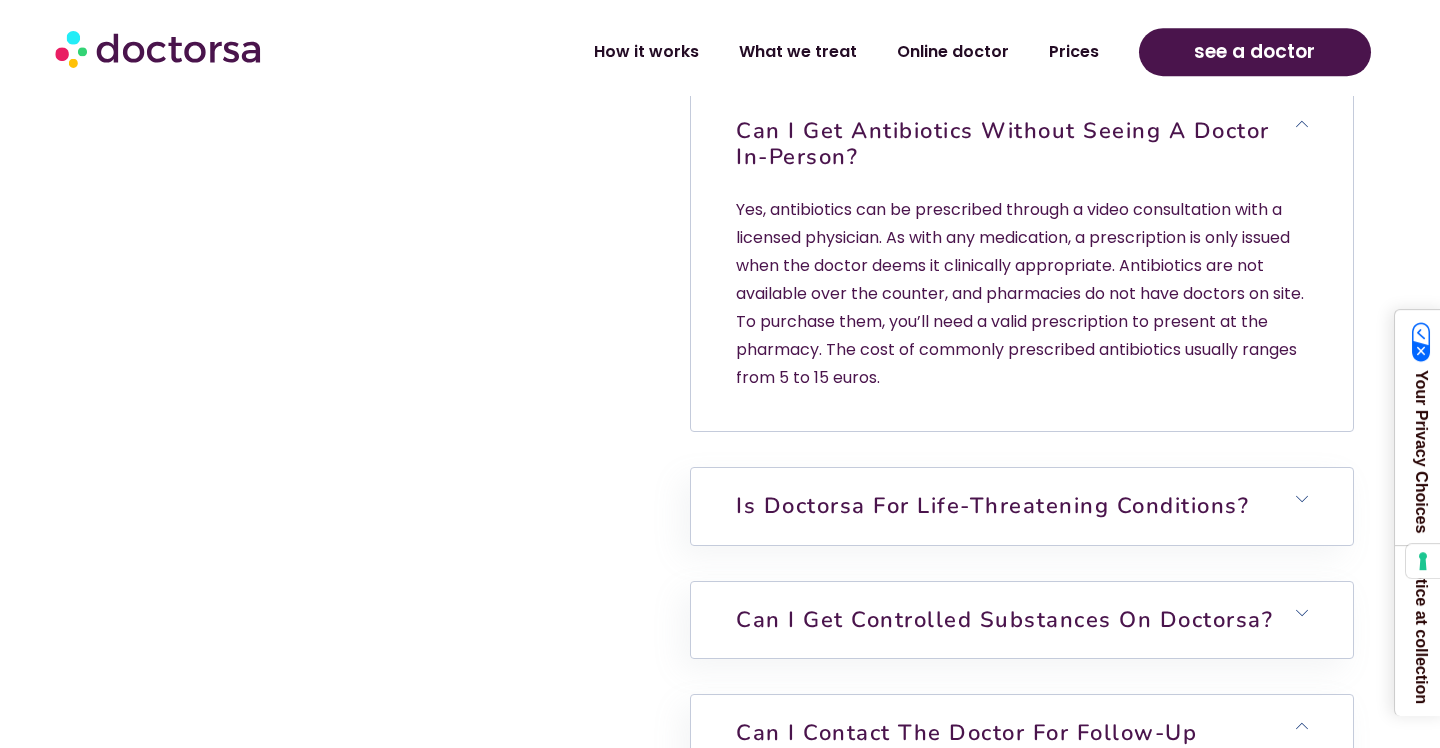 click on "Is Doctorsa for Life-Threatening Conditions?" at bounding box center (1021, 506) 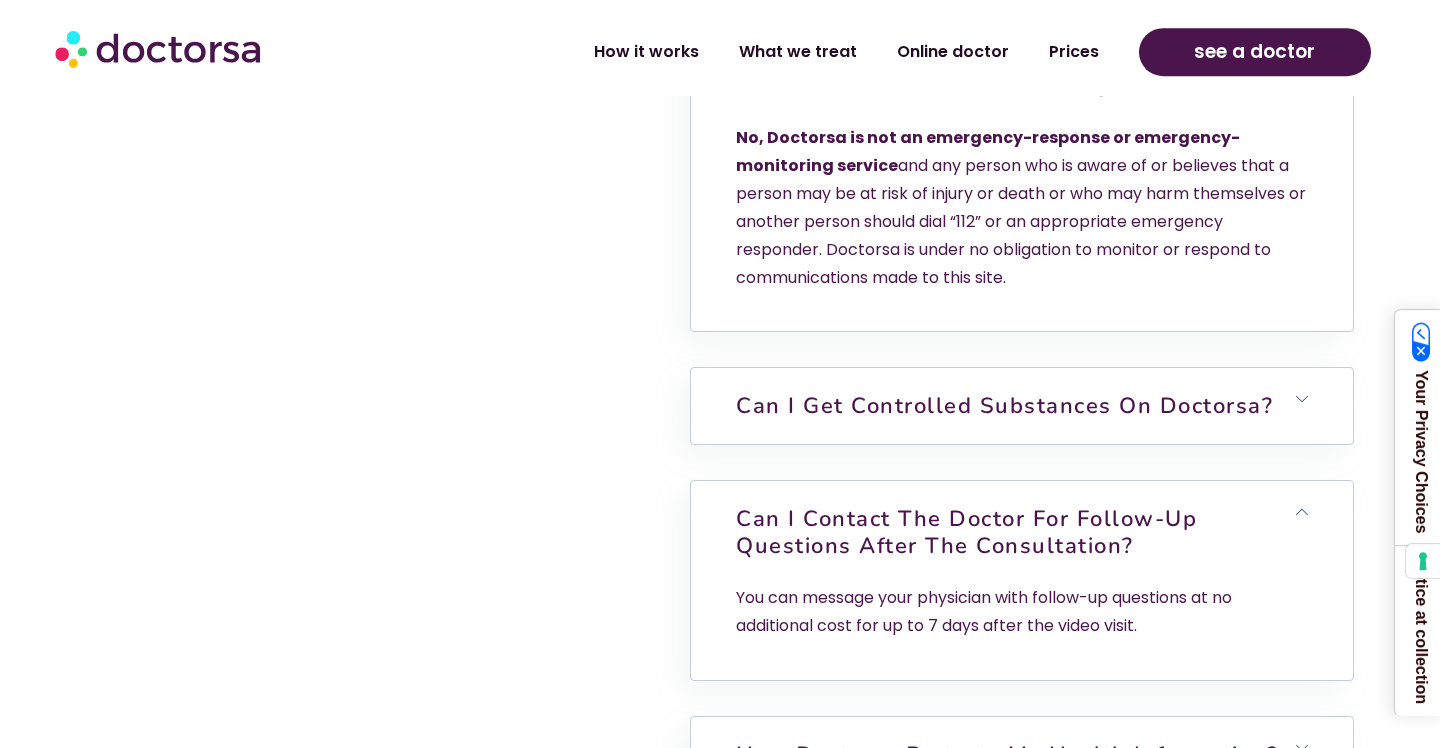 scroll, scrollTop: 5920, scrollLeft: 0, axis: vertical 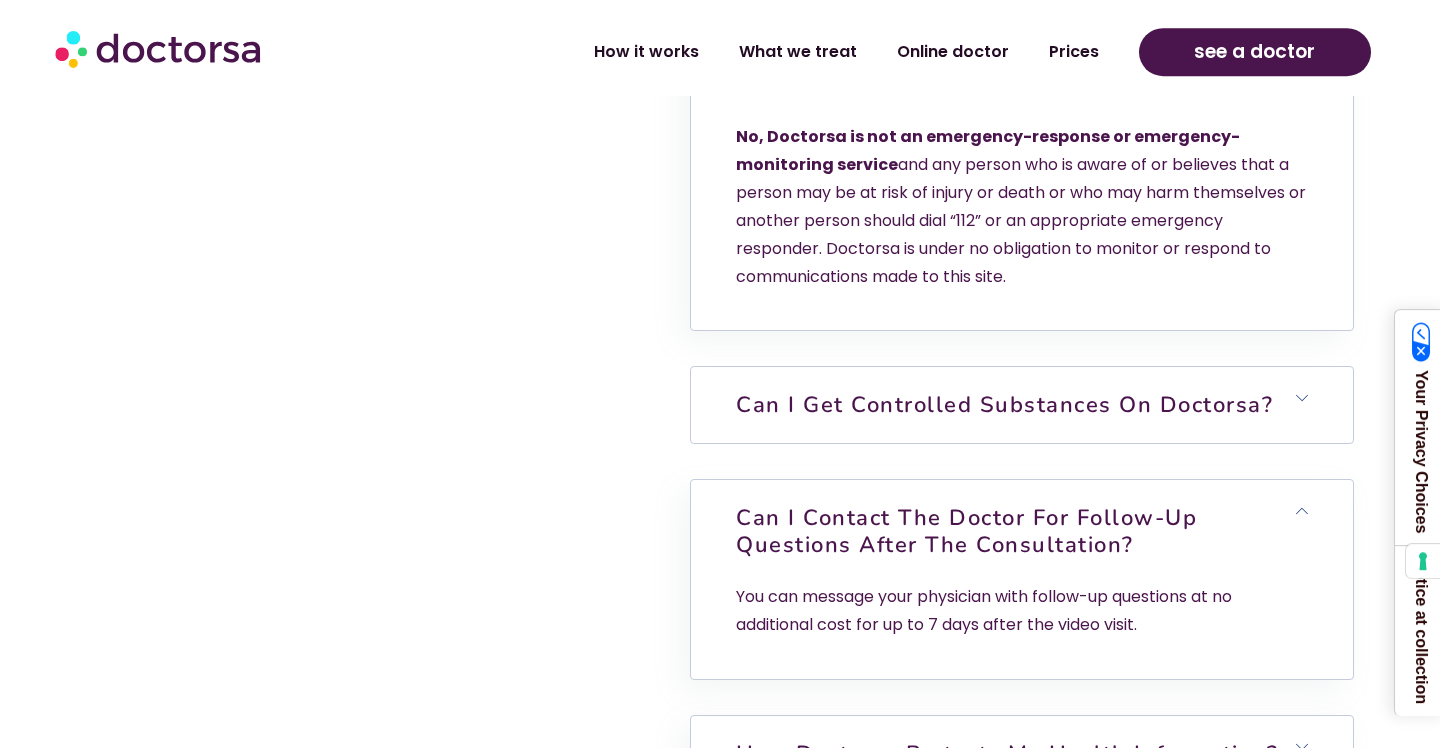 click on "Can I get controlled substances on Doctorsa?" at bounding box center (1004, 405) 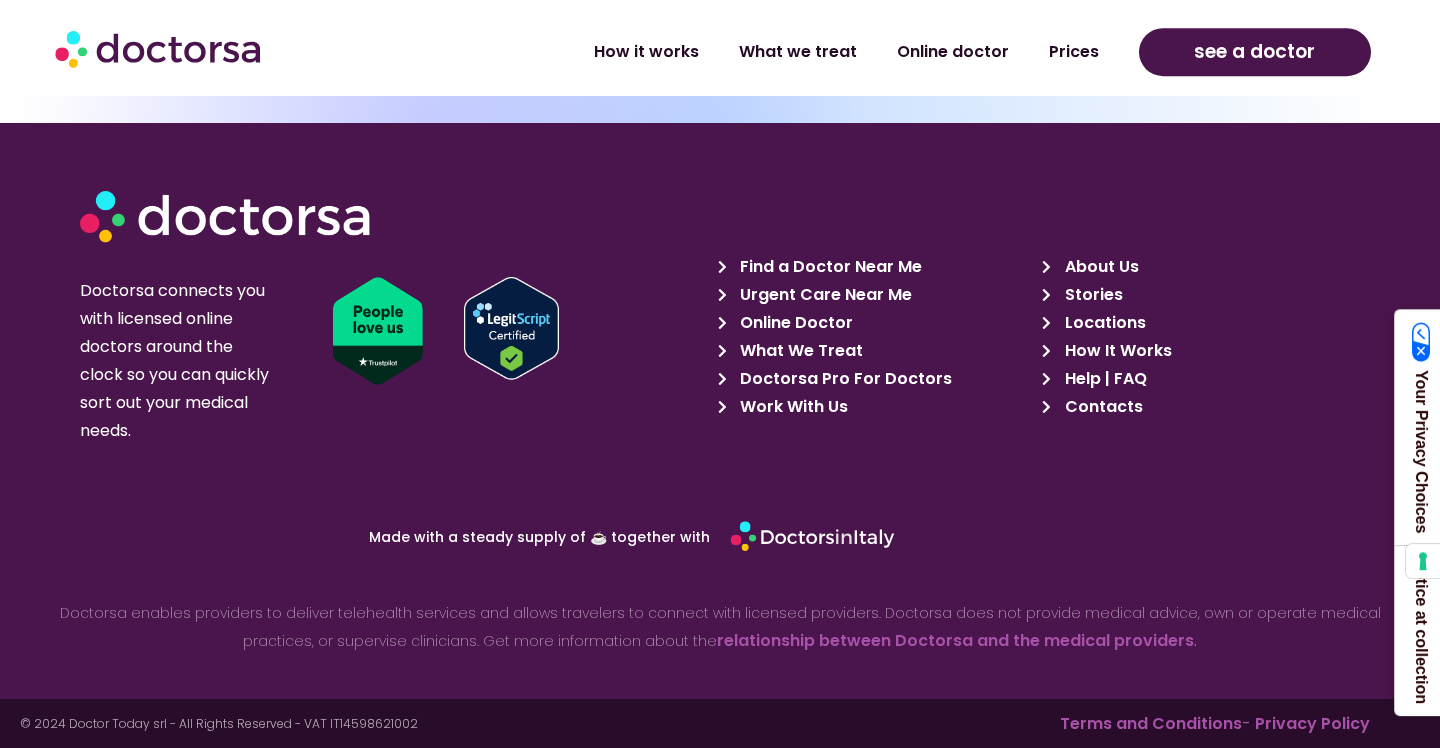 scroll, scrollTop: 8189, scrollLeft: 0, axis: vertical 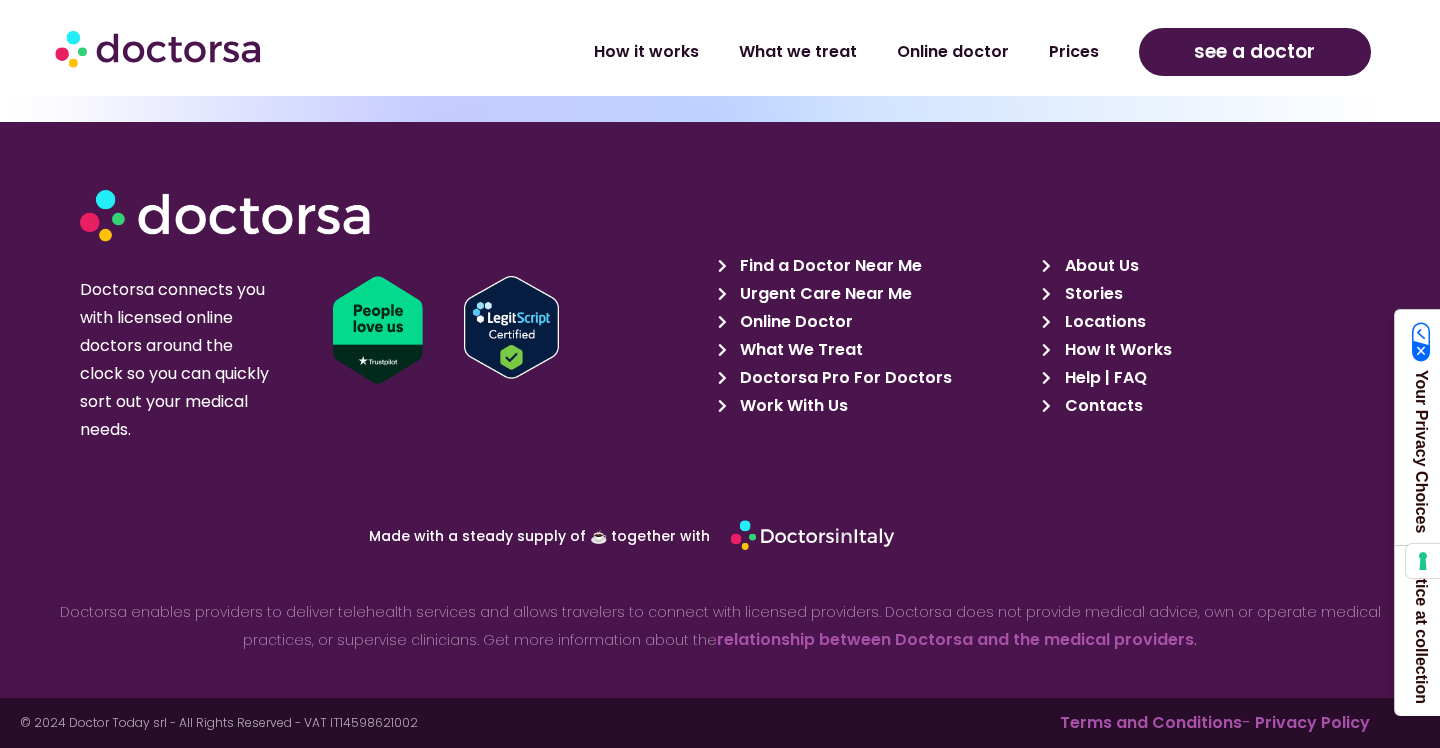 click on "Find a Doctor Near Me" at bounding box center [828, 266] 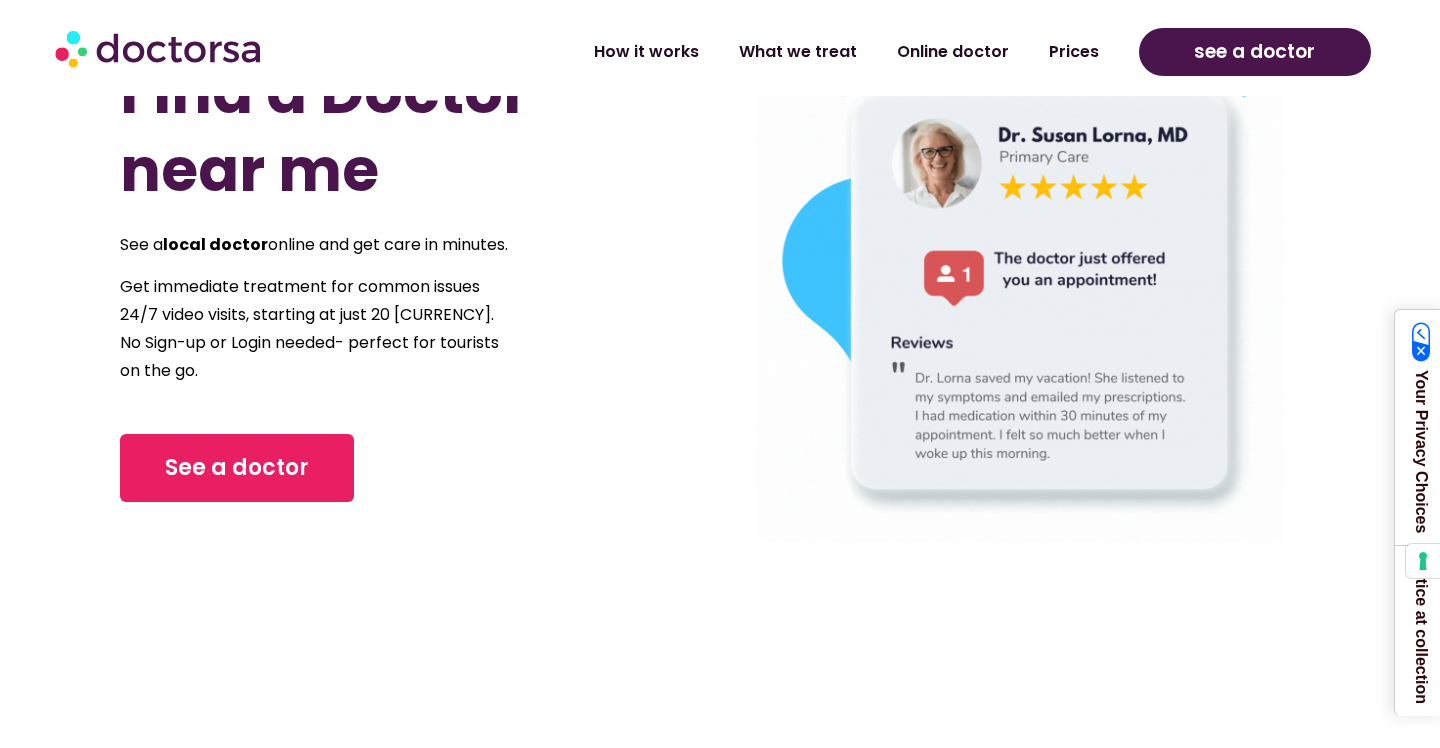 scroll, scrollTop: 0, scrollLeft: 0, axis: both 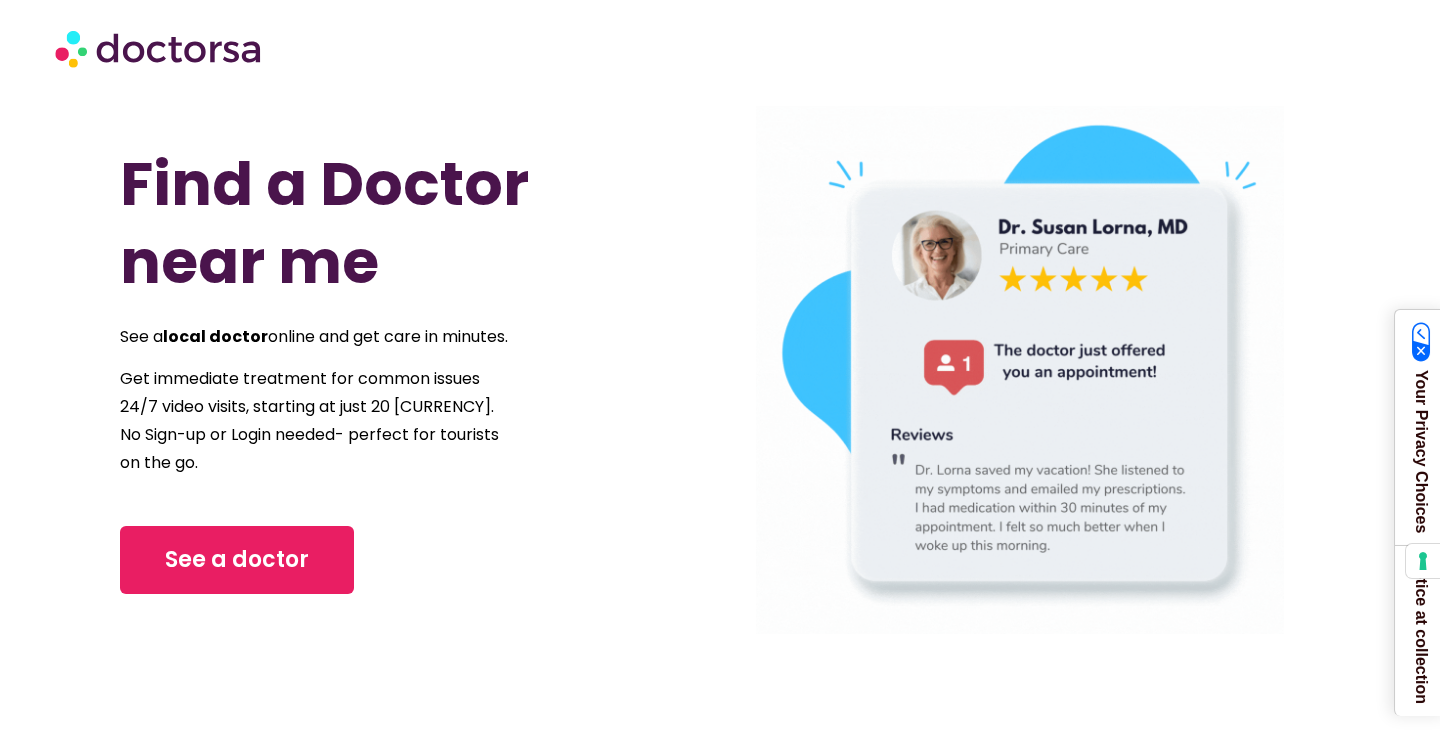 click at bounding box center (160, 48) 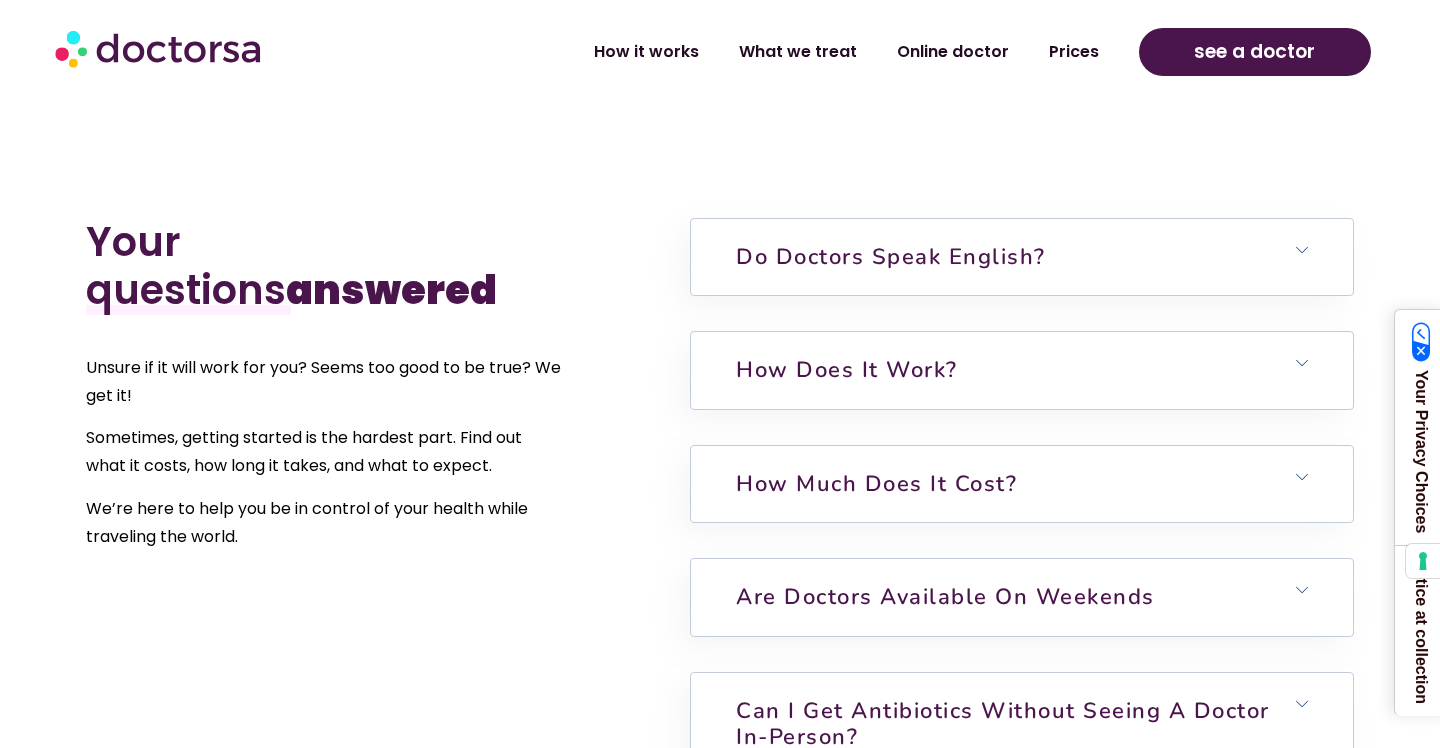 scroll, scrollTop: 4630, scrollLeft: 0, axis: vertical 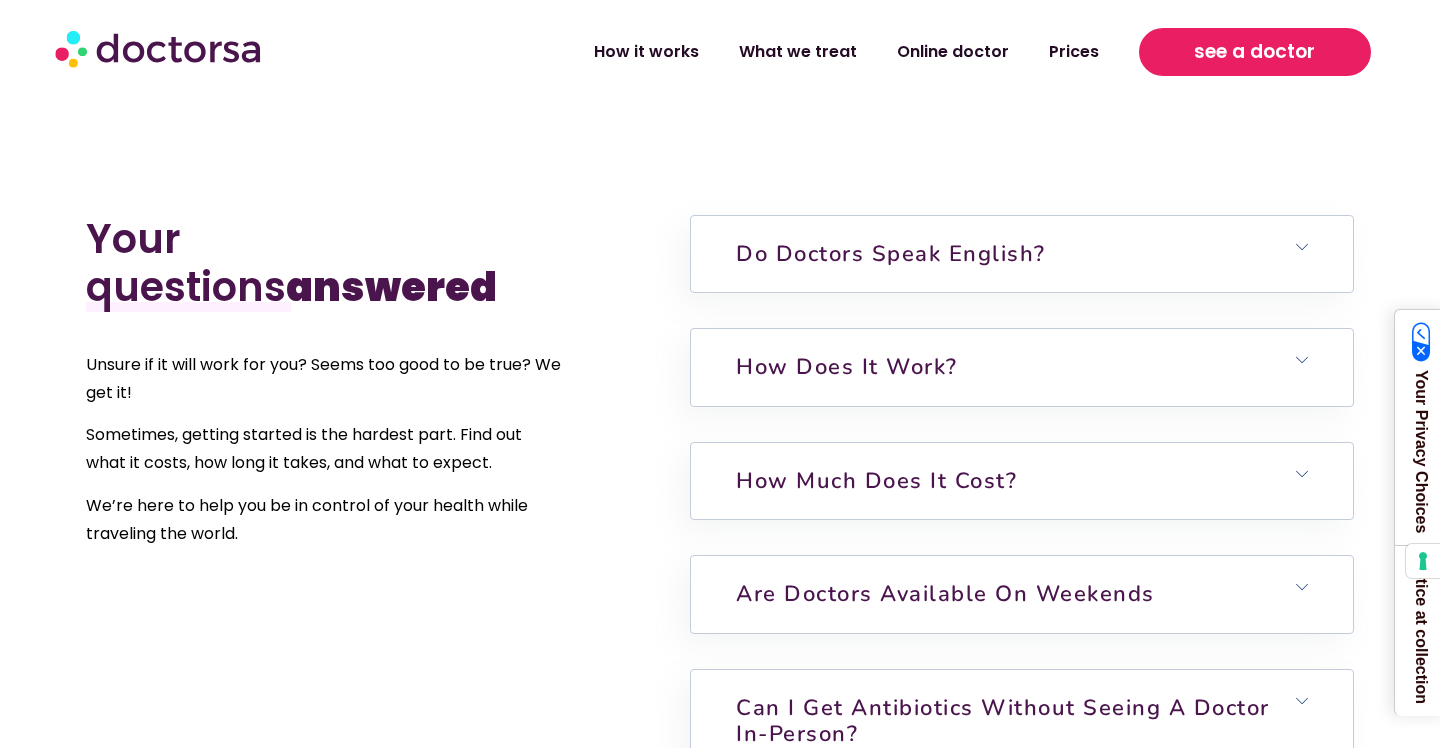 click on "see a doctor" at bounding box center [1254, 52] 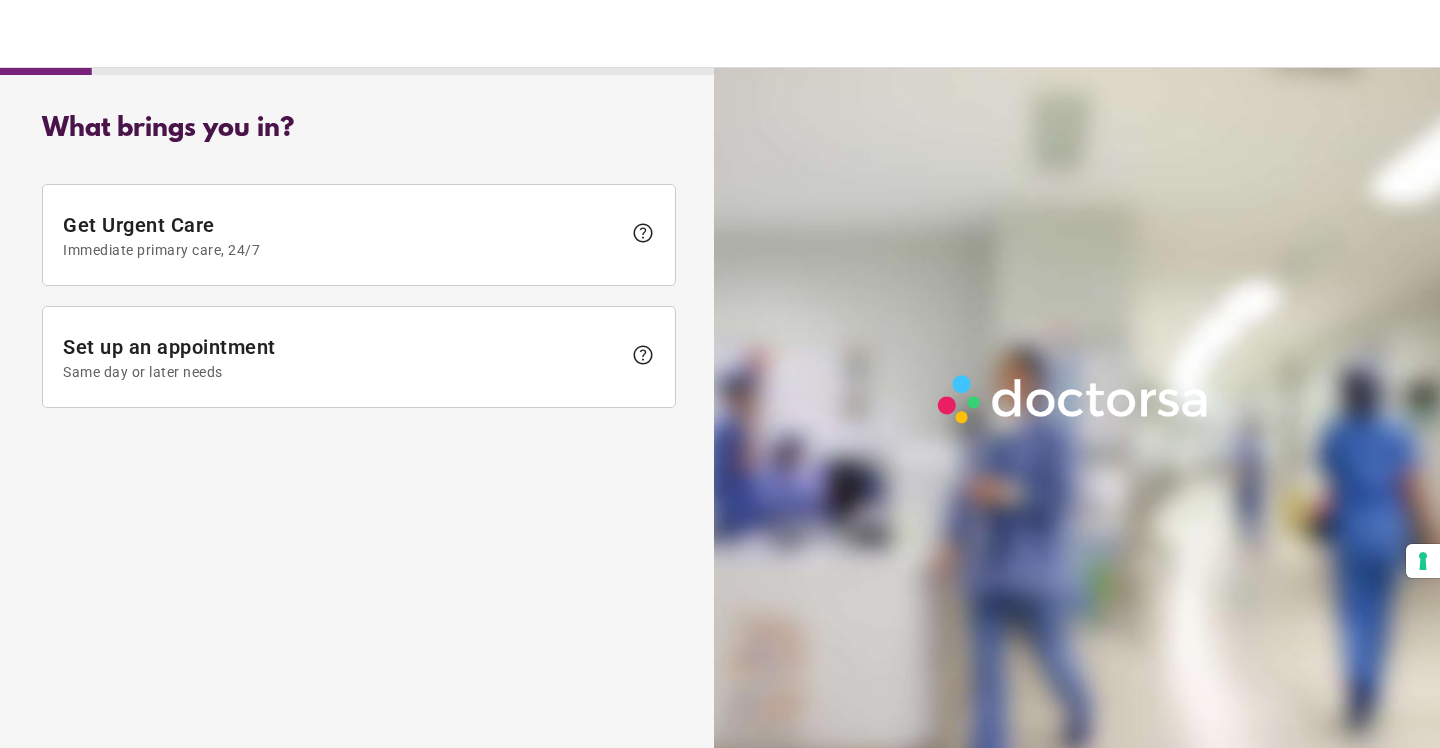 scroll, scrollTop: 0, scrollLeft: 0, axis: both 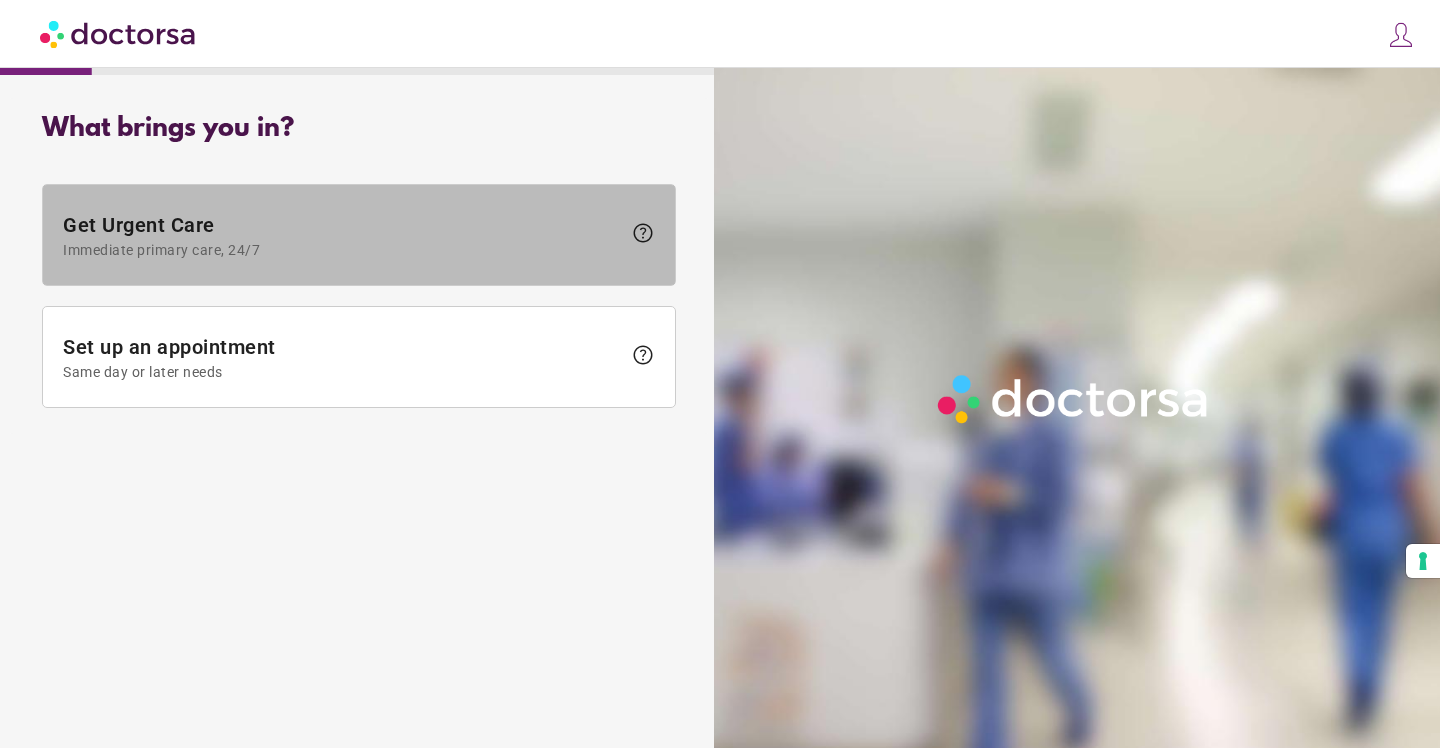 click on "Get Urgent Care
Immediate primary care, 24/7" at bounding box center (342, 235) 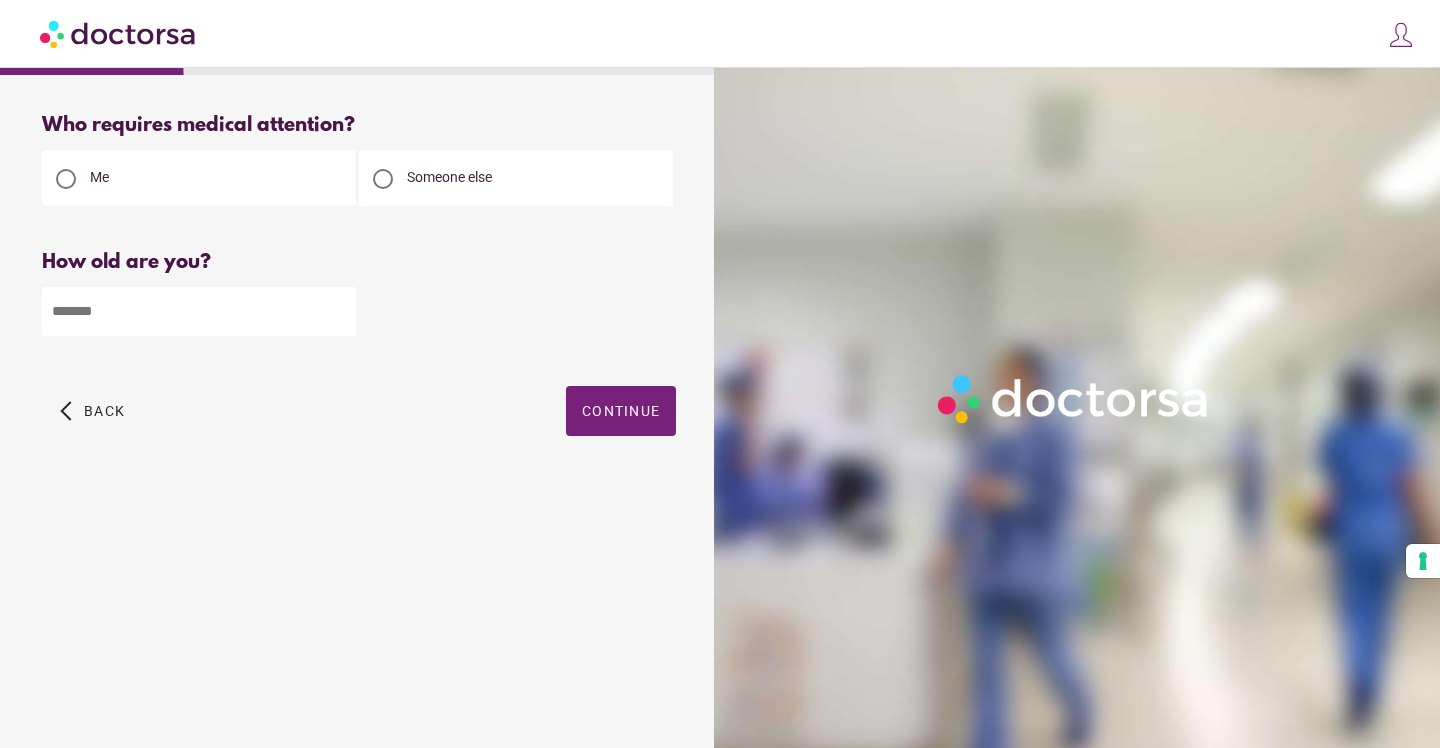 click at bounding box center [199, 311] 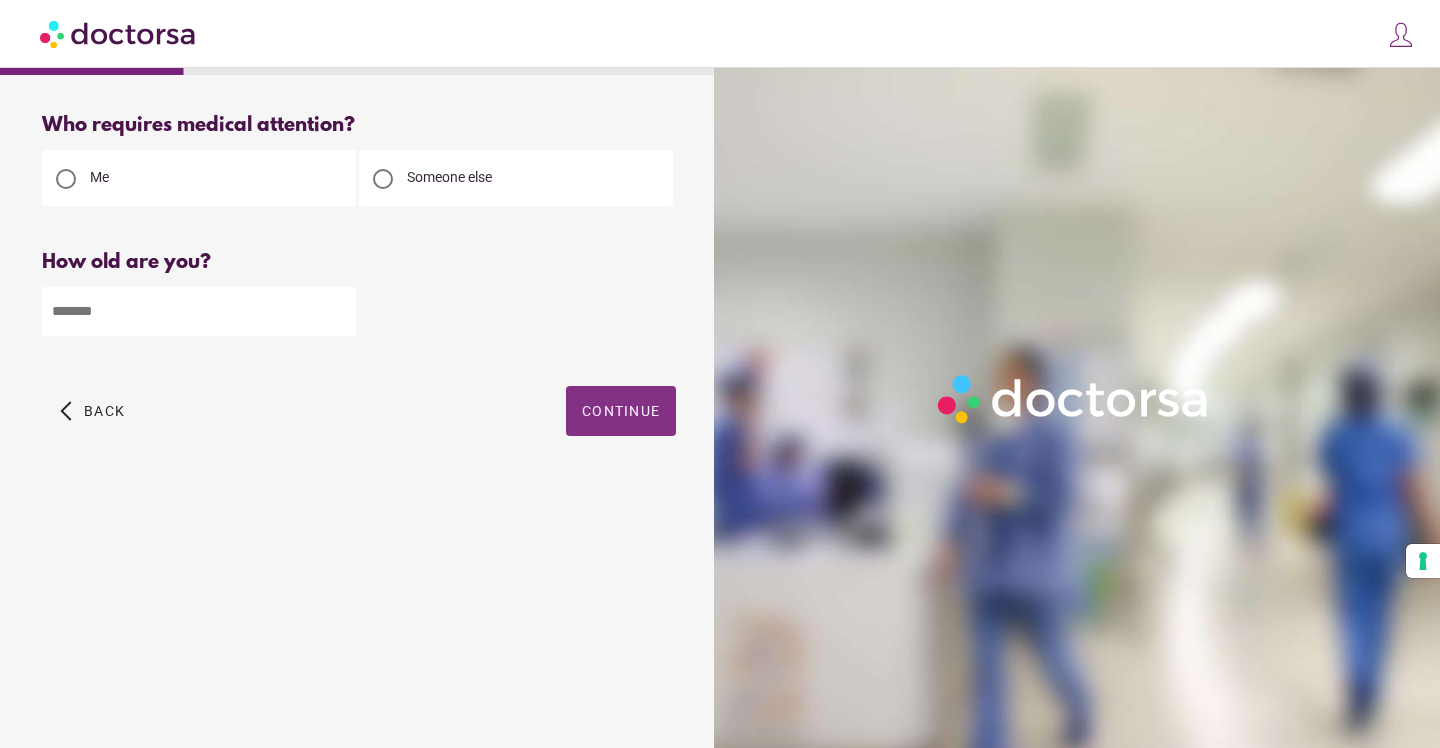 type on "**" 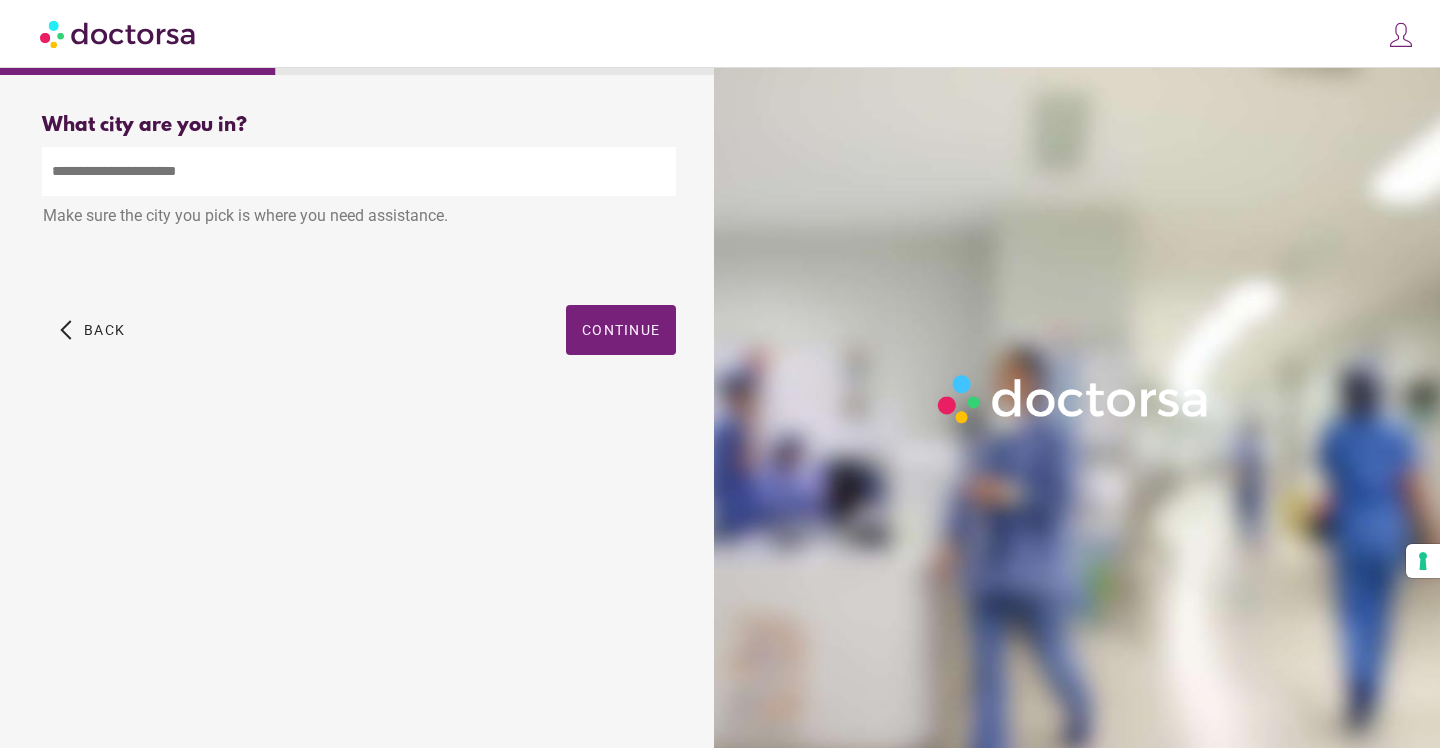 click at bounding box center (359, 171) 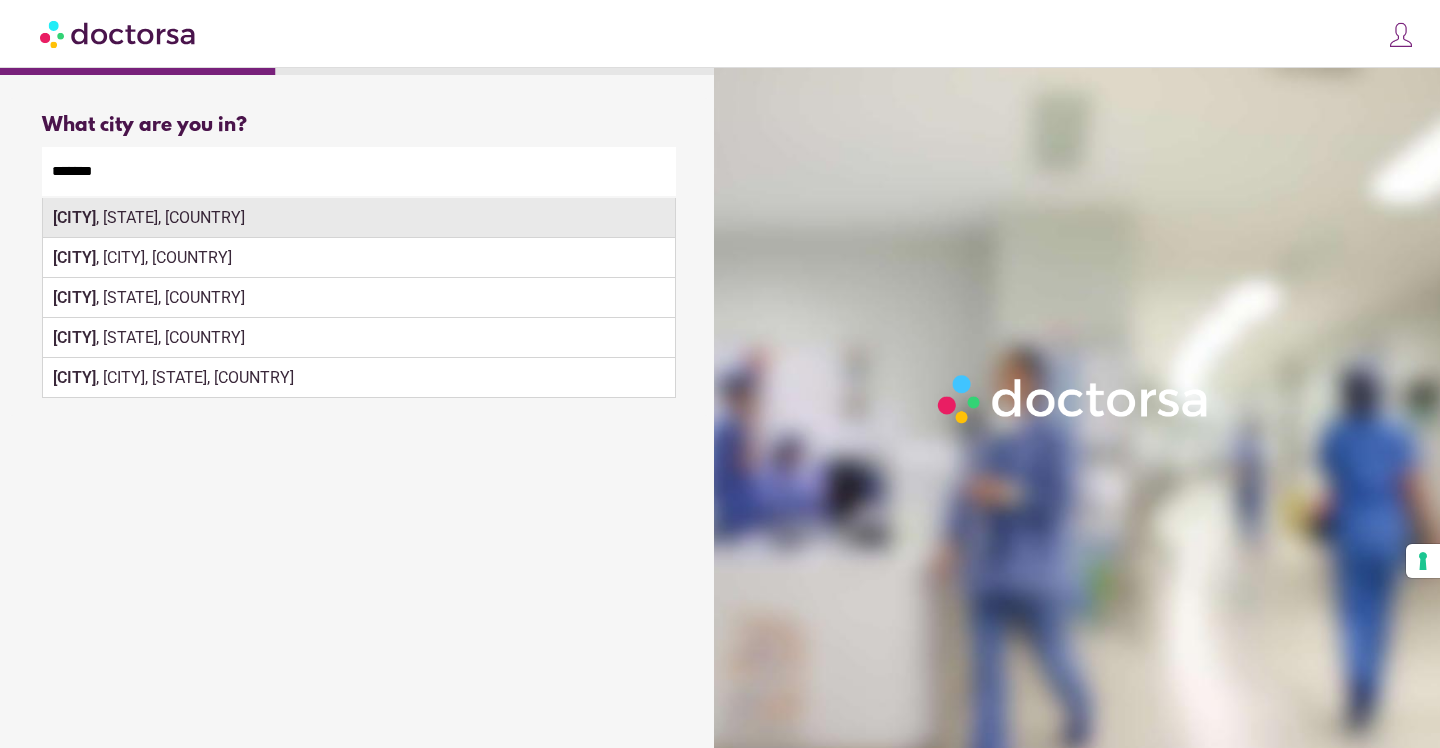 click on "[CITY] , [STATE], [COUNTRY]" at bounding box center [359, 218] 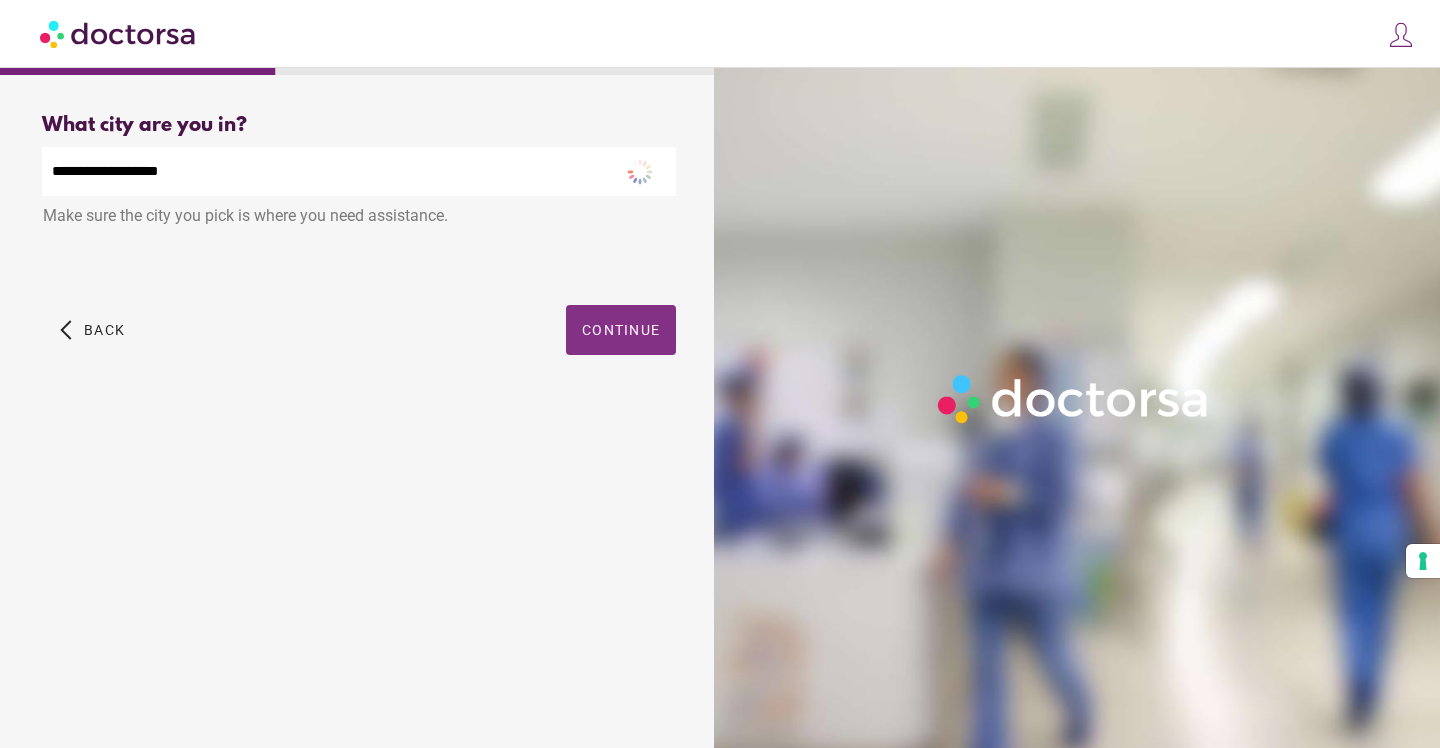 click on "Continue" at bounding box center (621, 330) 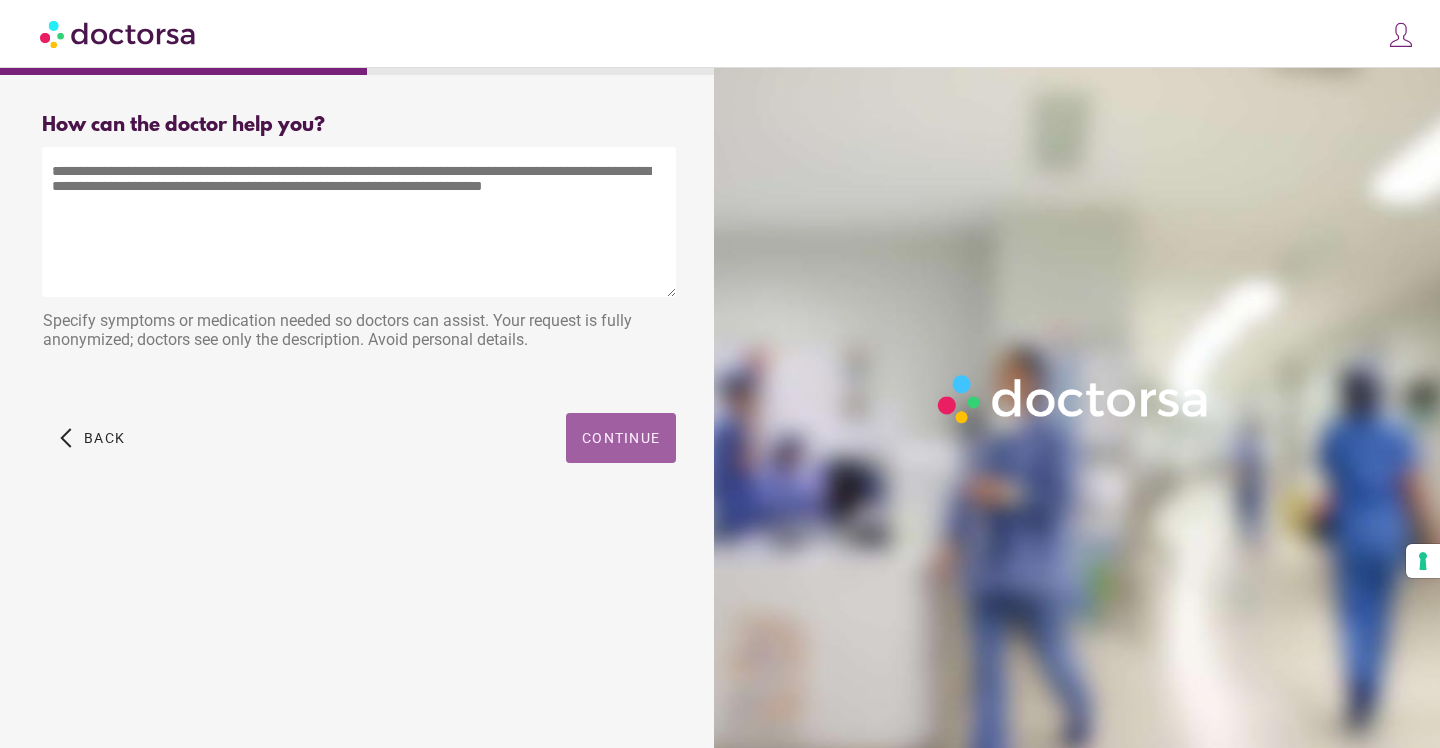 click on "Continue" at bounding box center (621, 438) 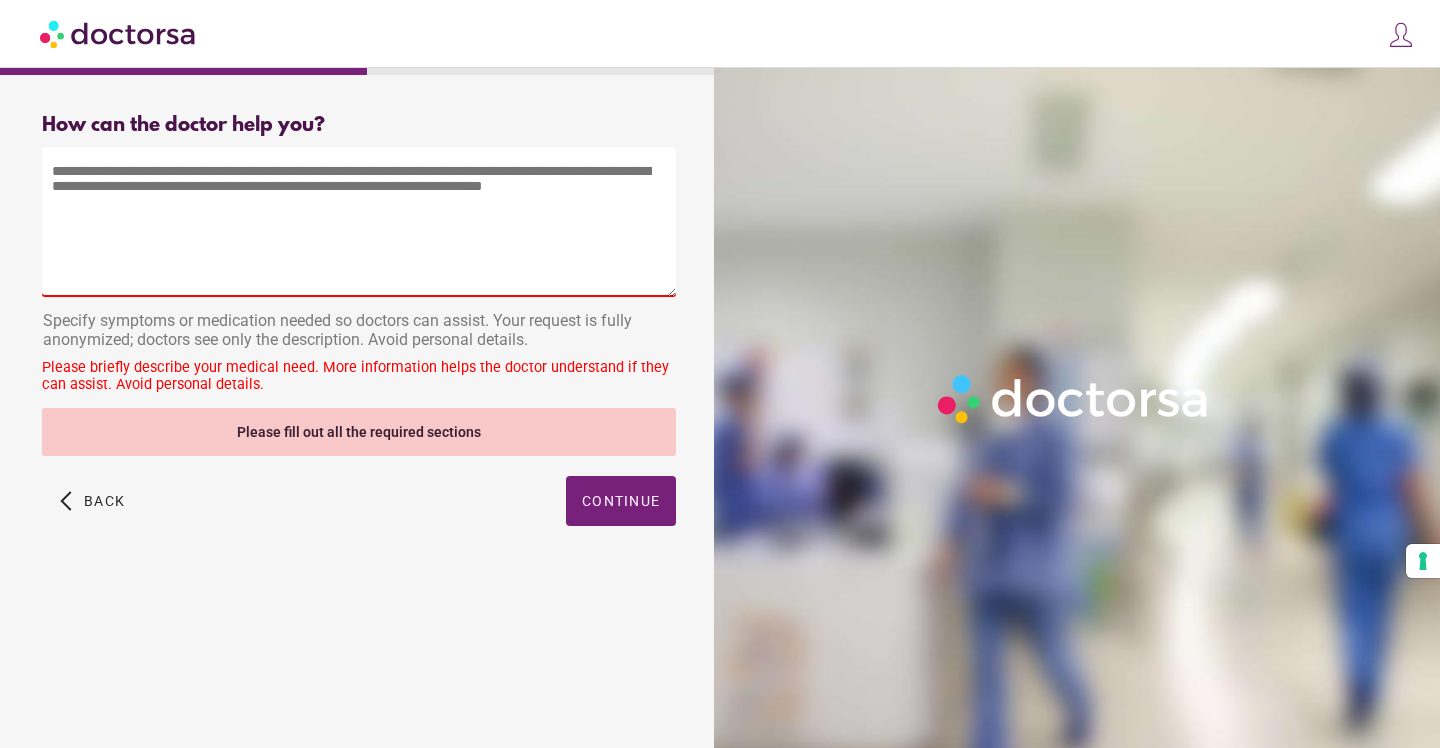 drag, startPoint x: 576, startPoint y: 185, endPoint x: 106, endPoint y: 155, distance: 470.95648 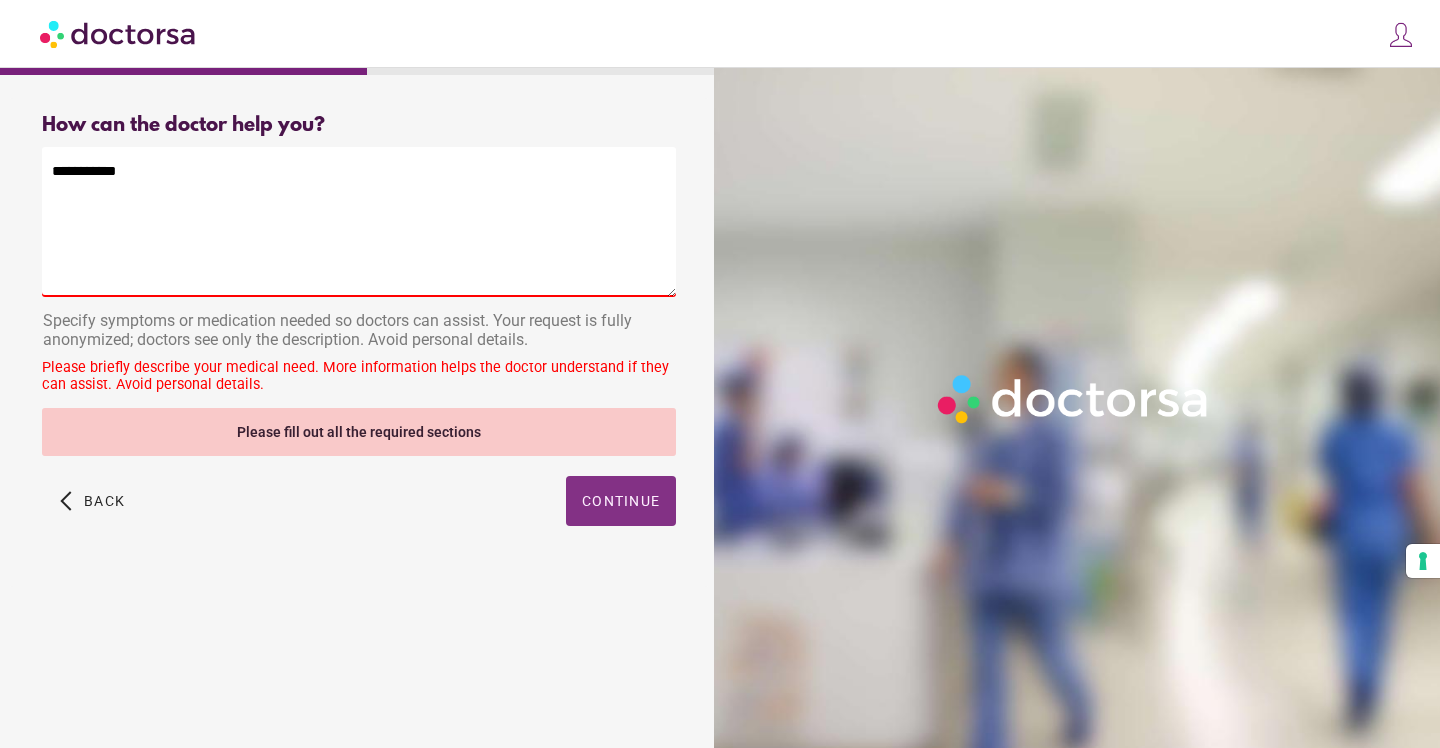 type on "**********" 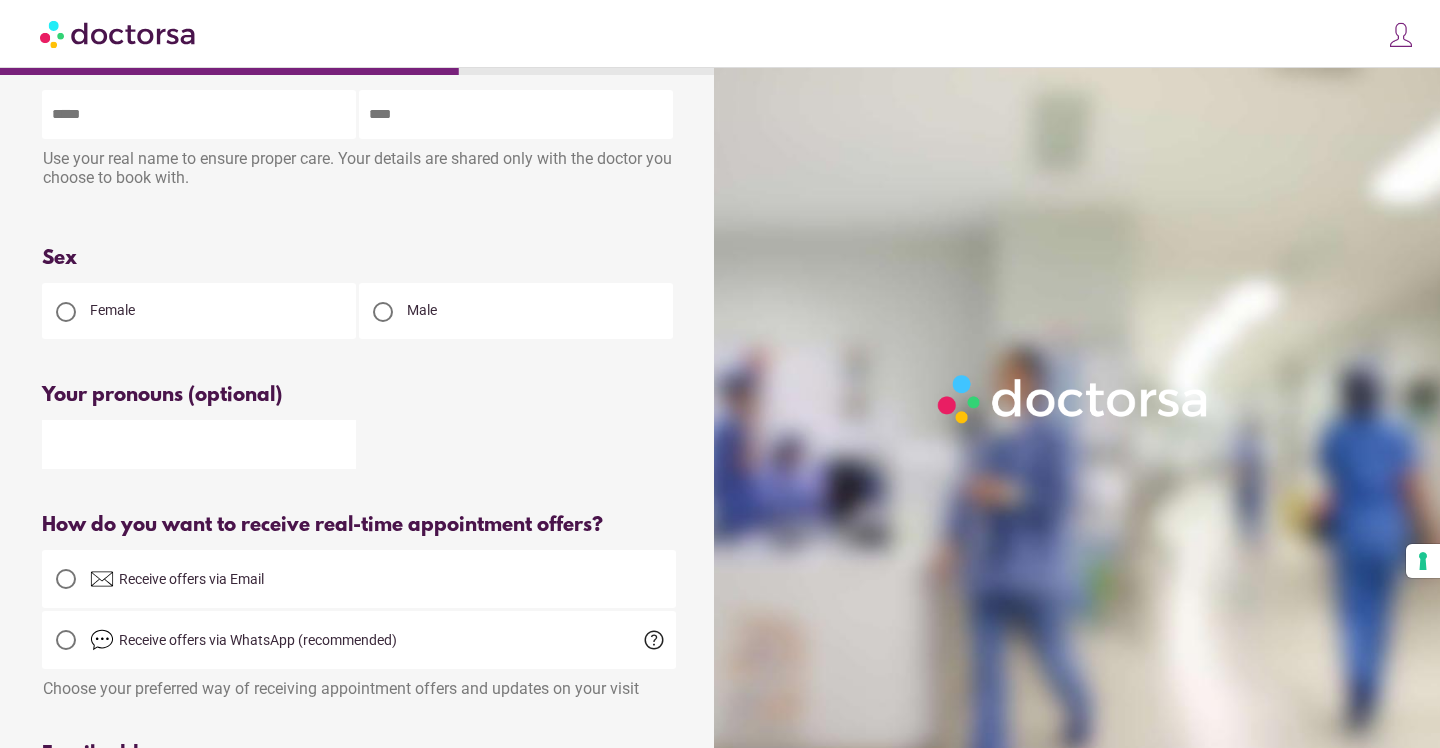 scroll, scrollTop: 0, scrollLeft: 0, axis: both 